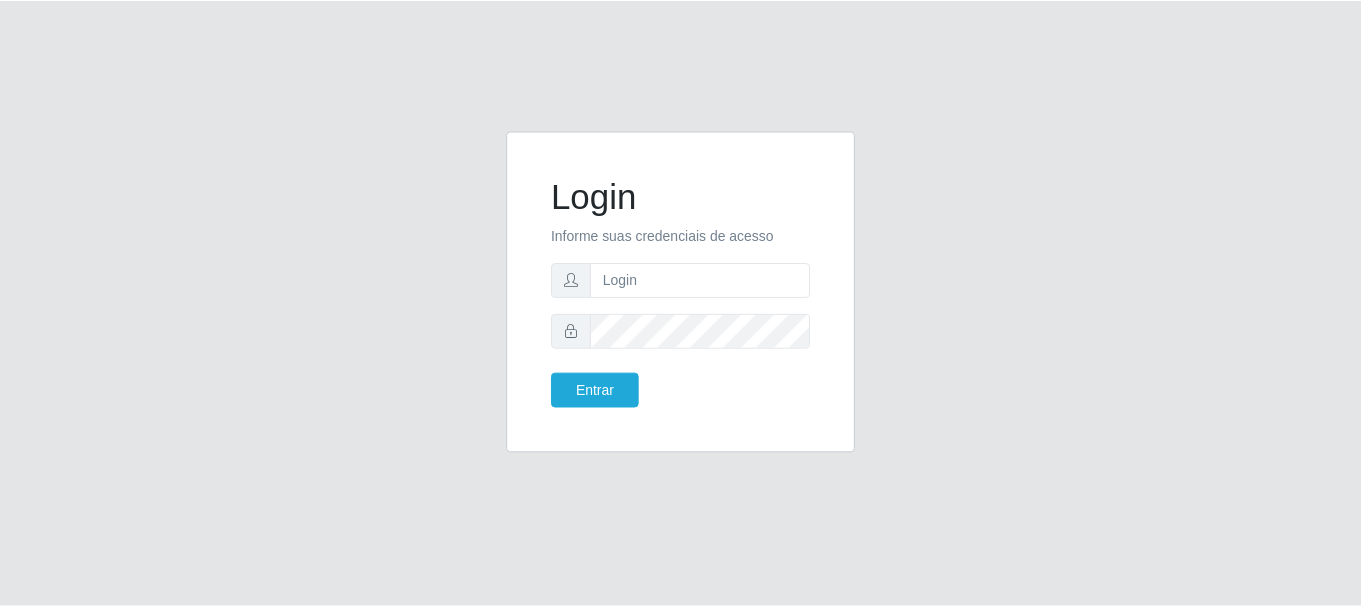 scroll, scrollTop: 0, scrollLeft: 0, axis: both 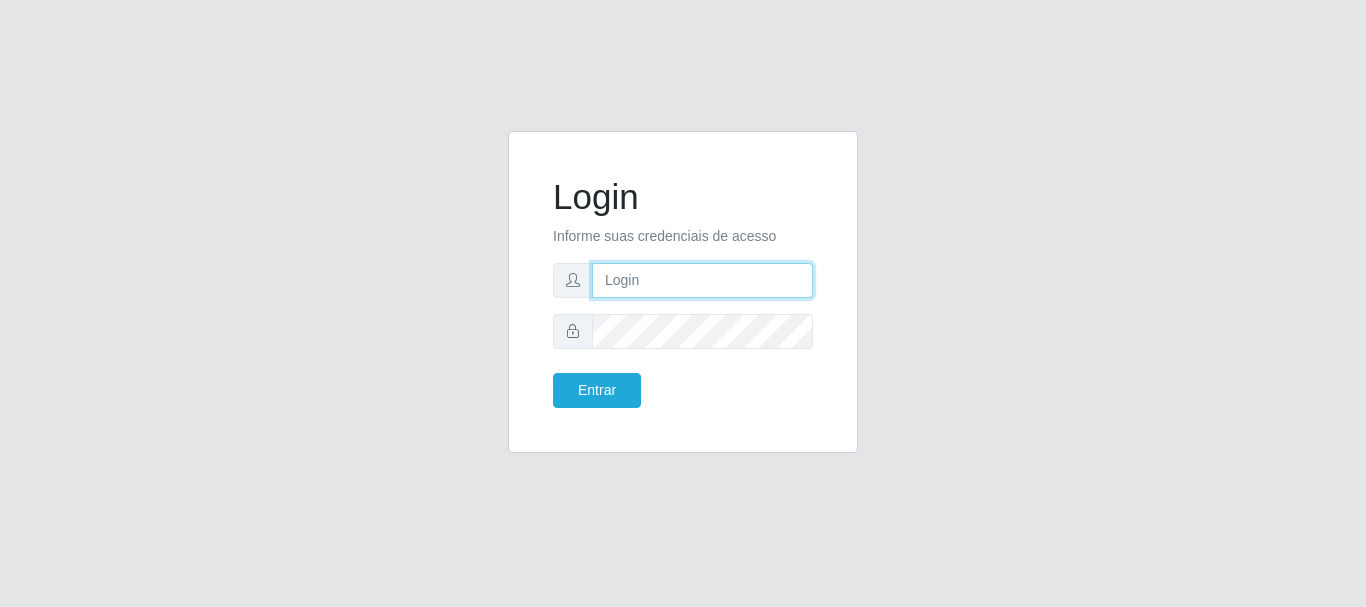 click at bounding box center (702, 280) 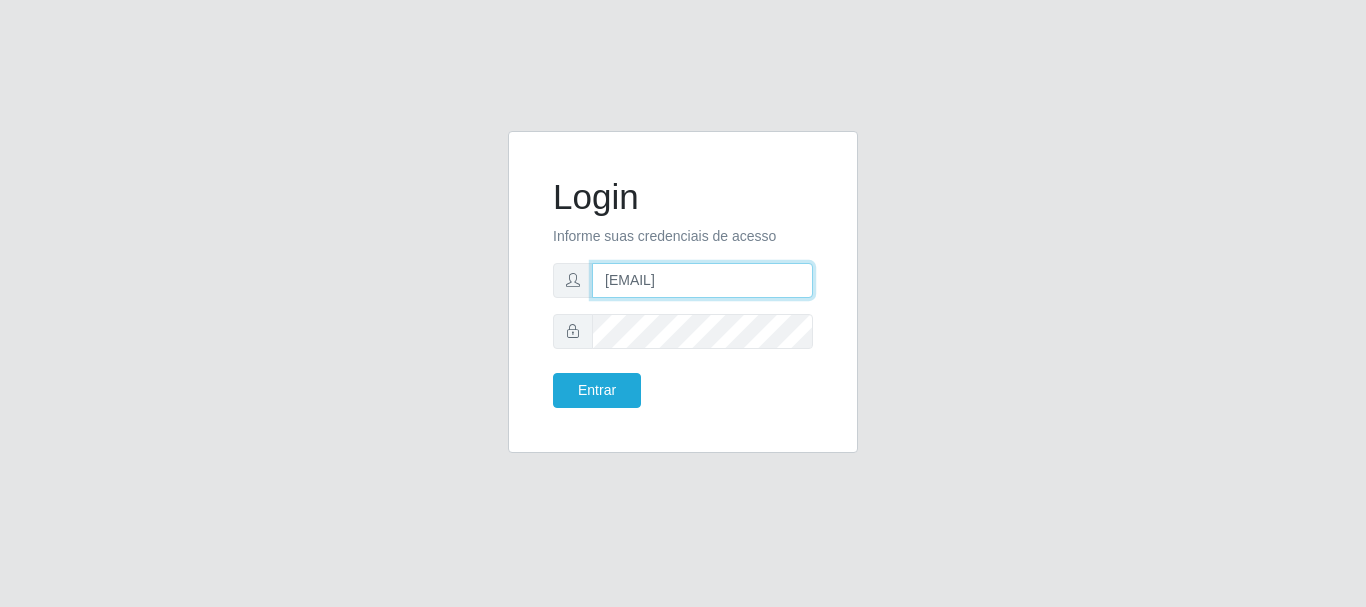 type on "[EMAIL]" 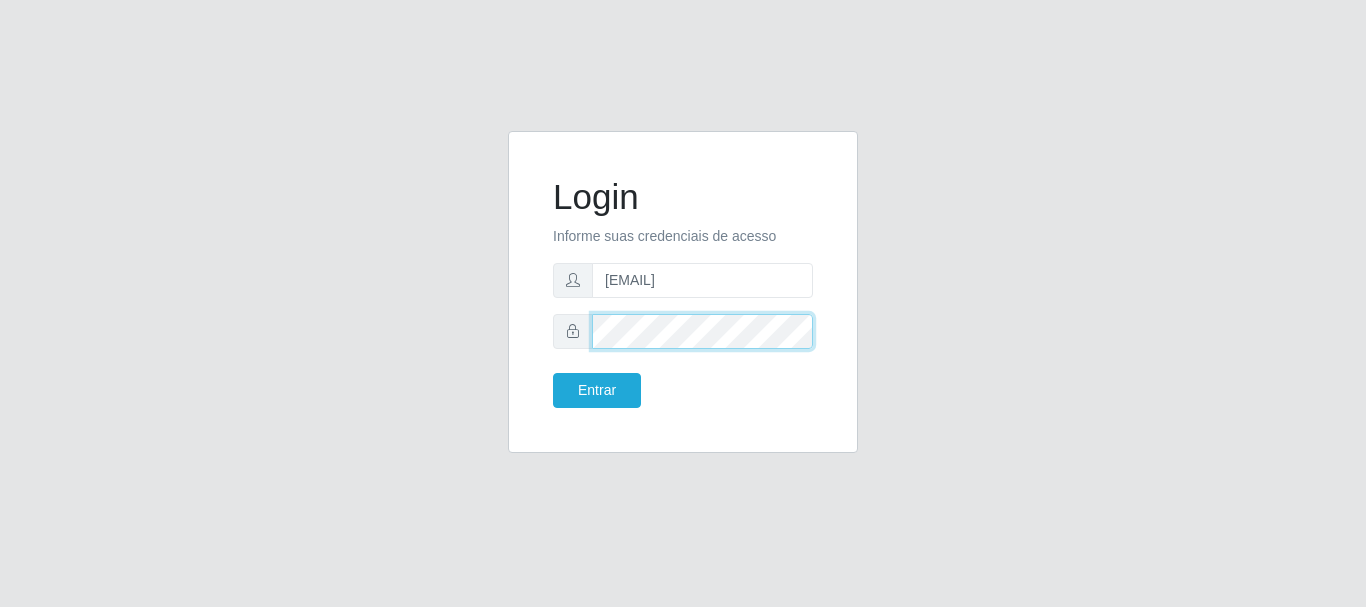 click on "Entrar" at bounding box center [597, 390] 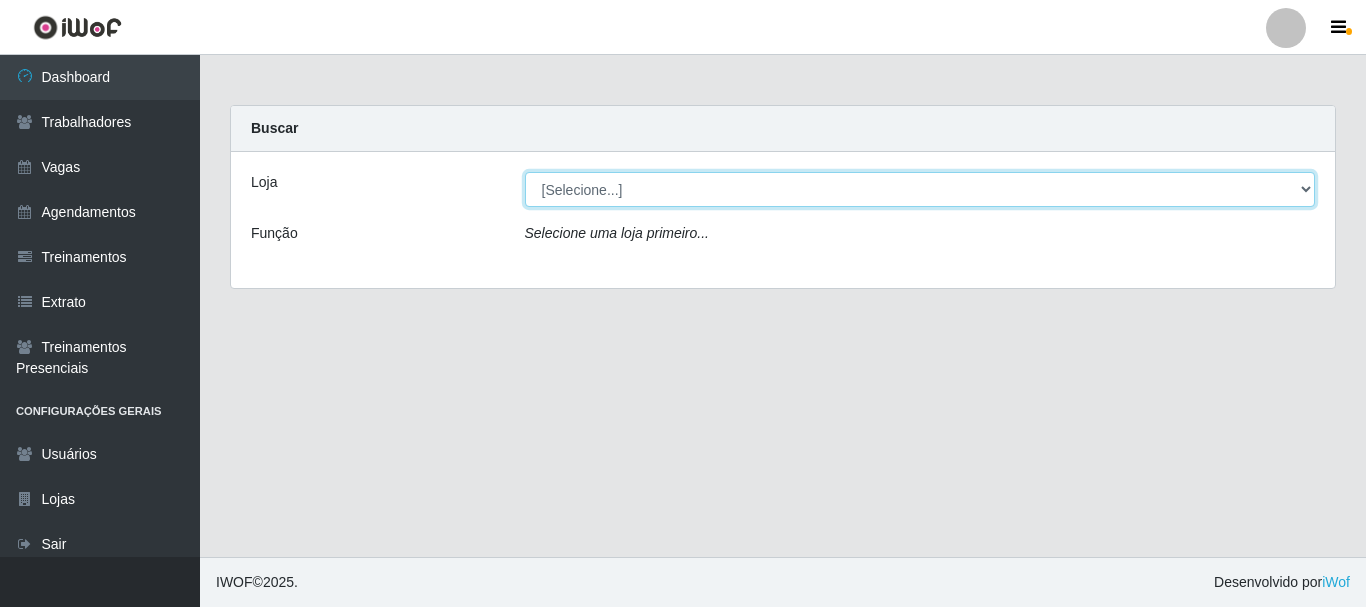 click on "[Selecione...] Supermercado Compre Bem - [CITY]" at bounding box center [920, 189] 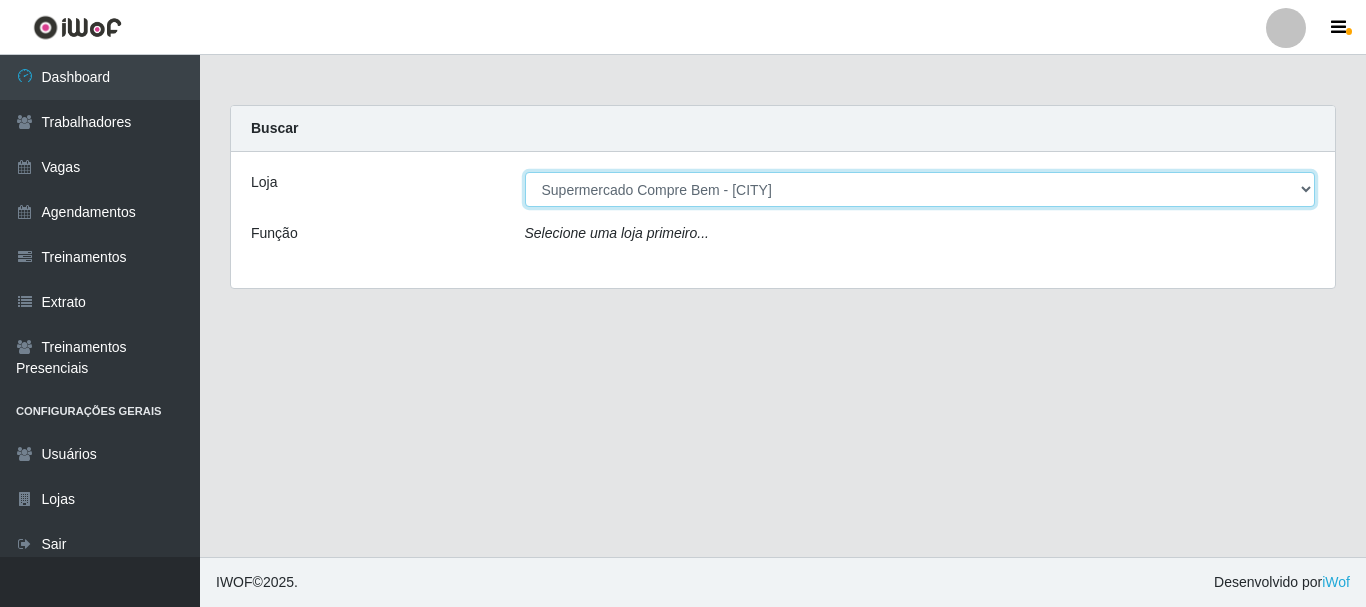 click on "[Selecione...] Supermercado Compre Bem - [CITY]" at bounding box center (920, 189) 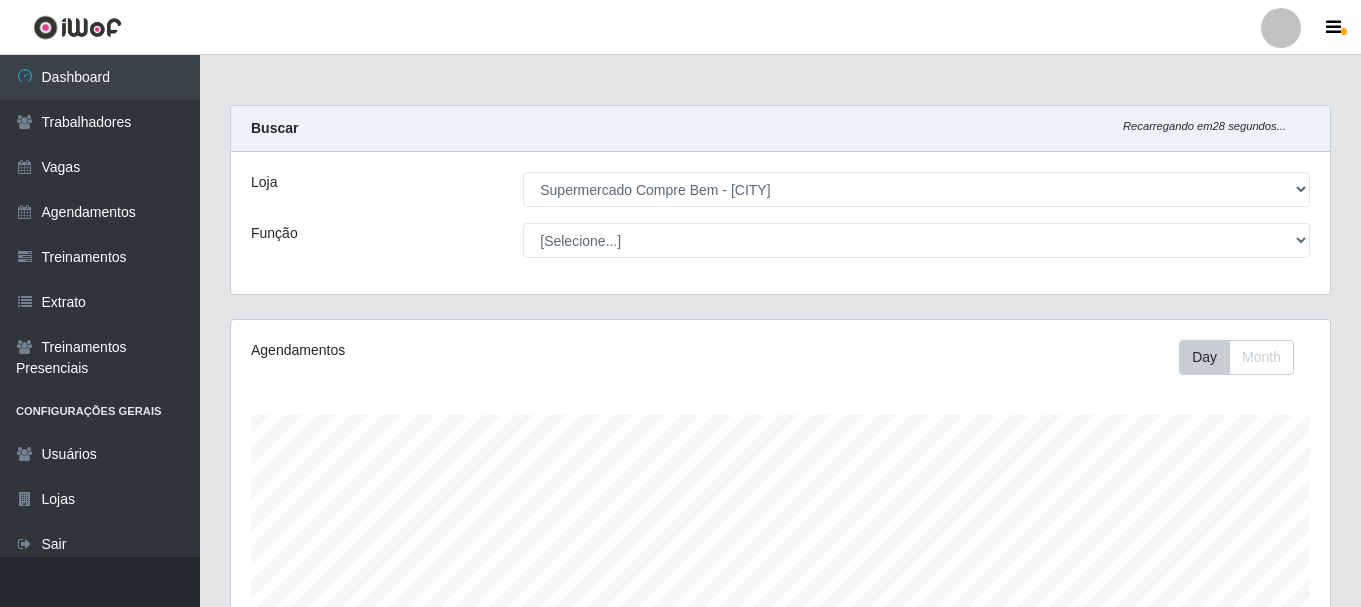 scroll, scrollTop: 999585, scrollLeft: 998901, axis: both 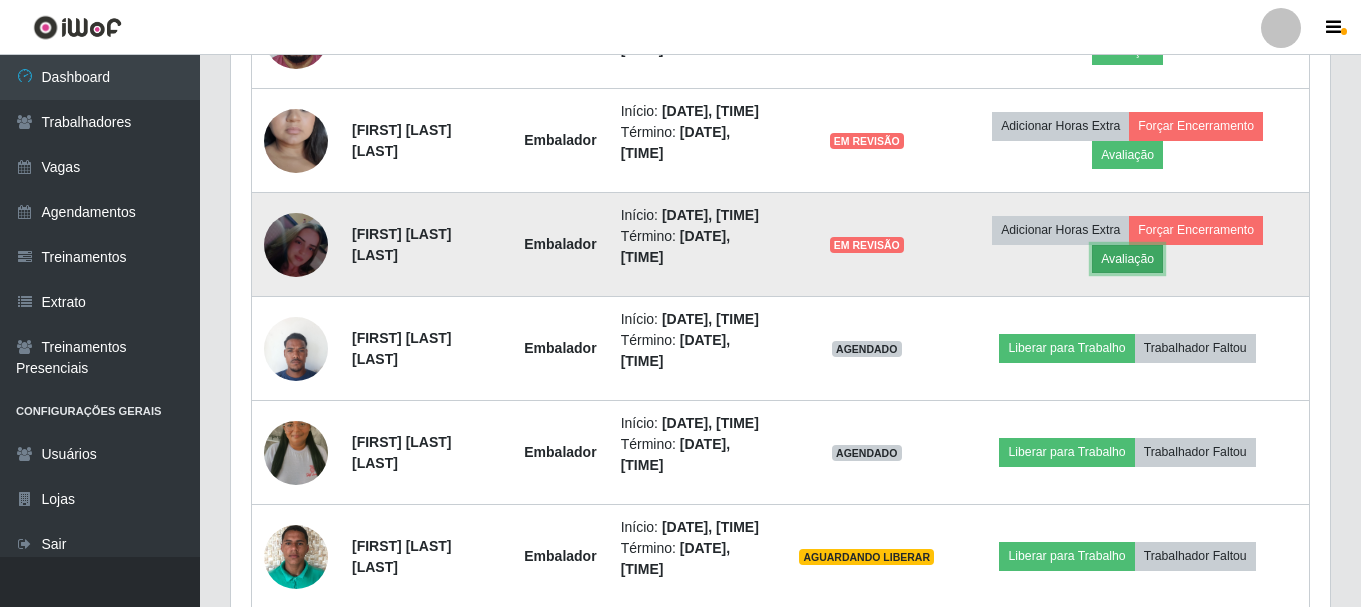 click on "Avaliação" at bounding box center [1127, 259] 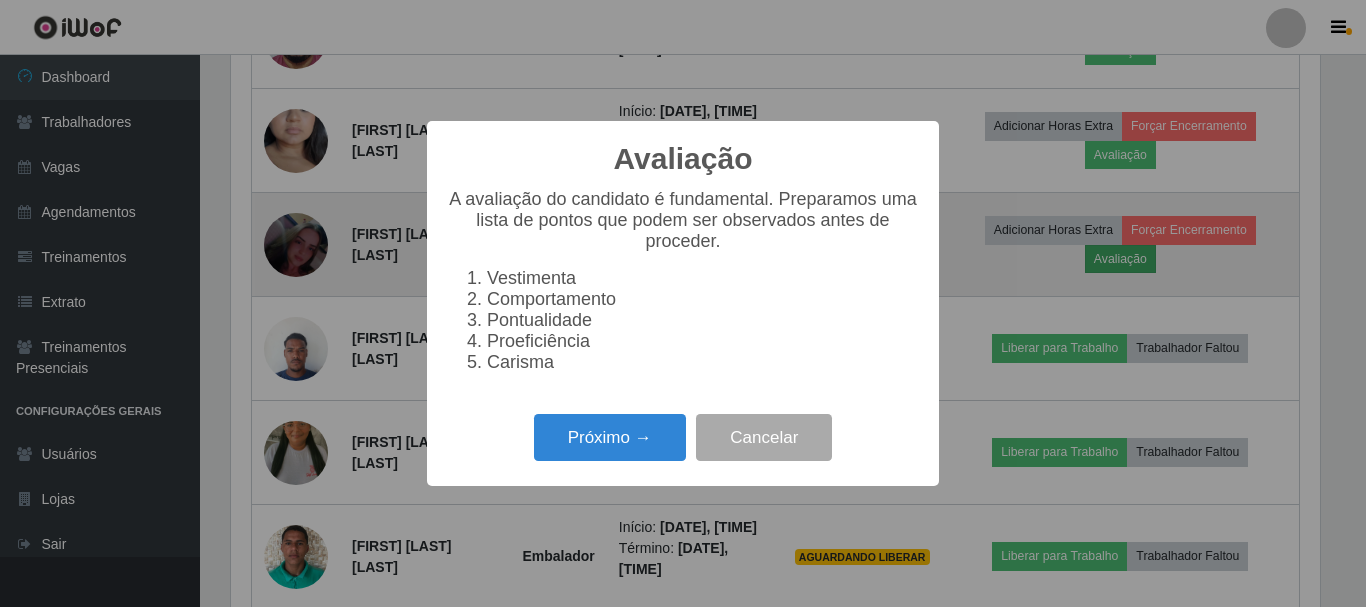scroll, scrollTop: 999585, scrollLeft: 998911, axis: both 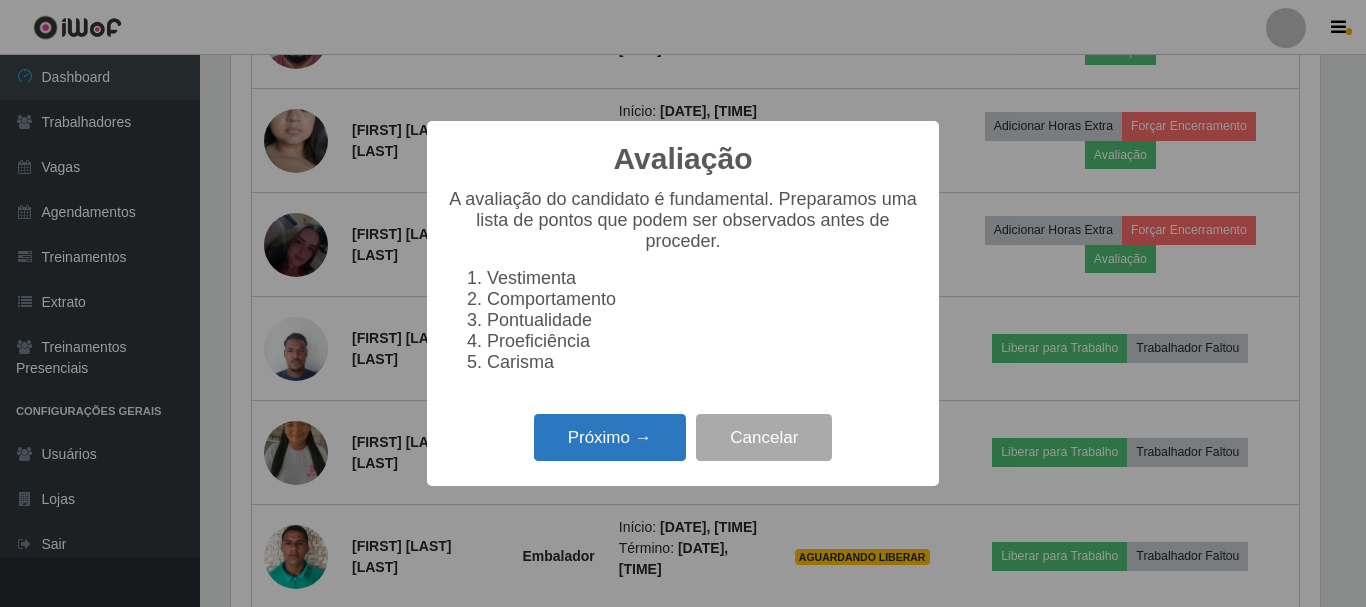 click on "Próximo →" at bounding box center (610, 437) 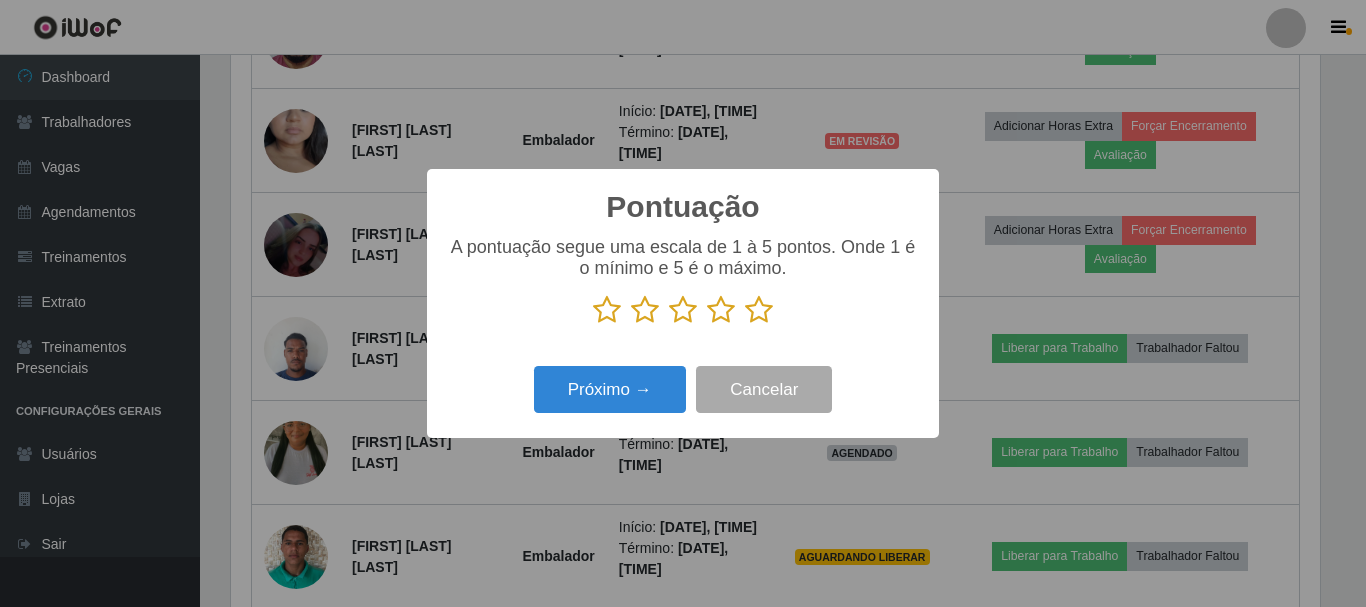 scroll, scrollTop: 999585, scrollLeft: 998911, axis: both 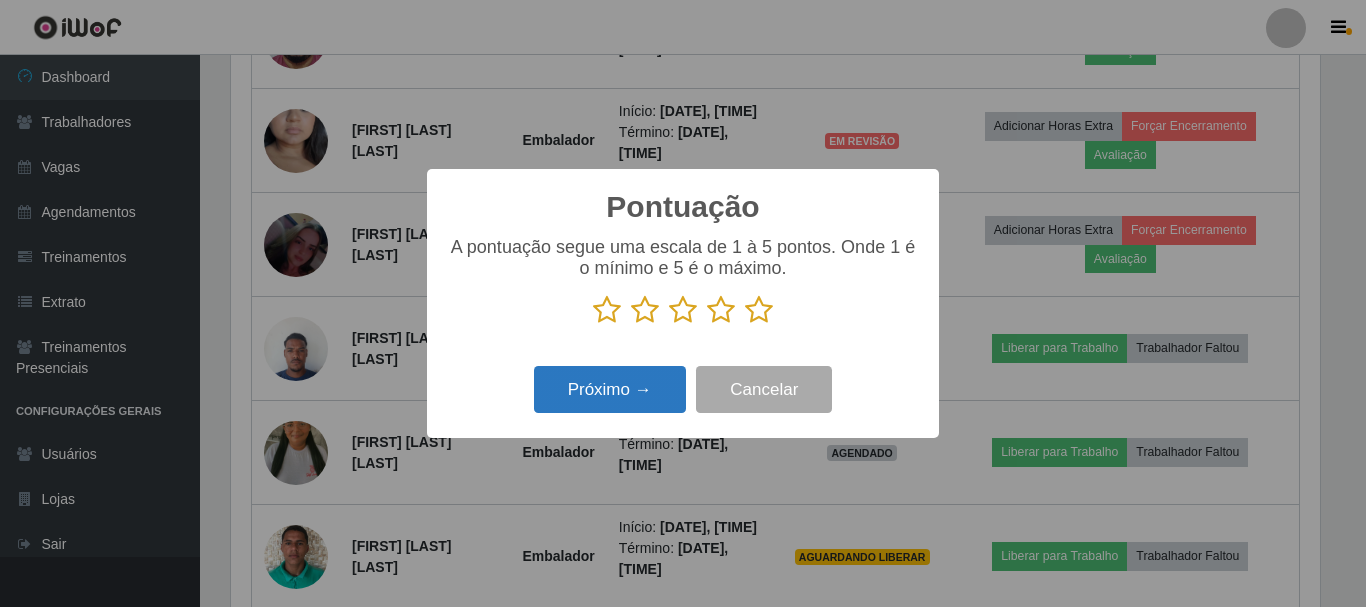 click at bounding box center (721, 310) 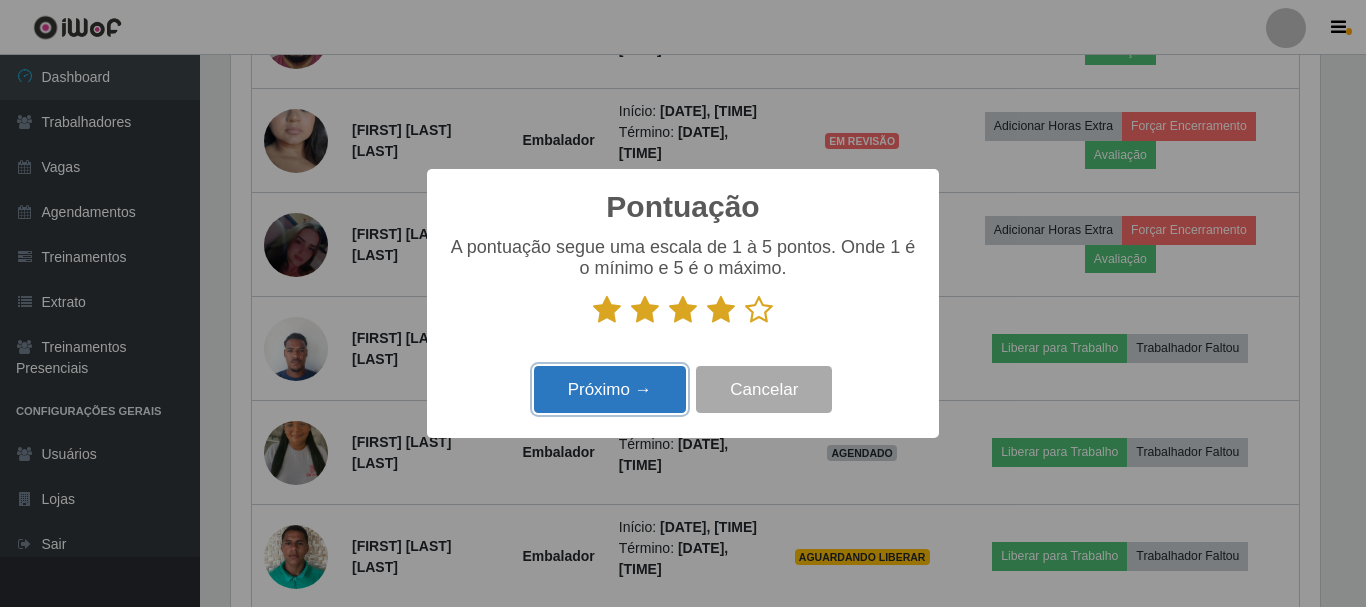 click on "Próximo →" at bounding box center [610, 389] 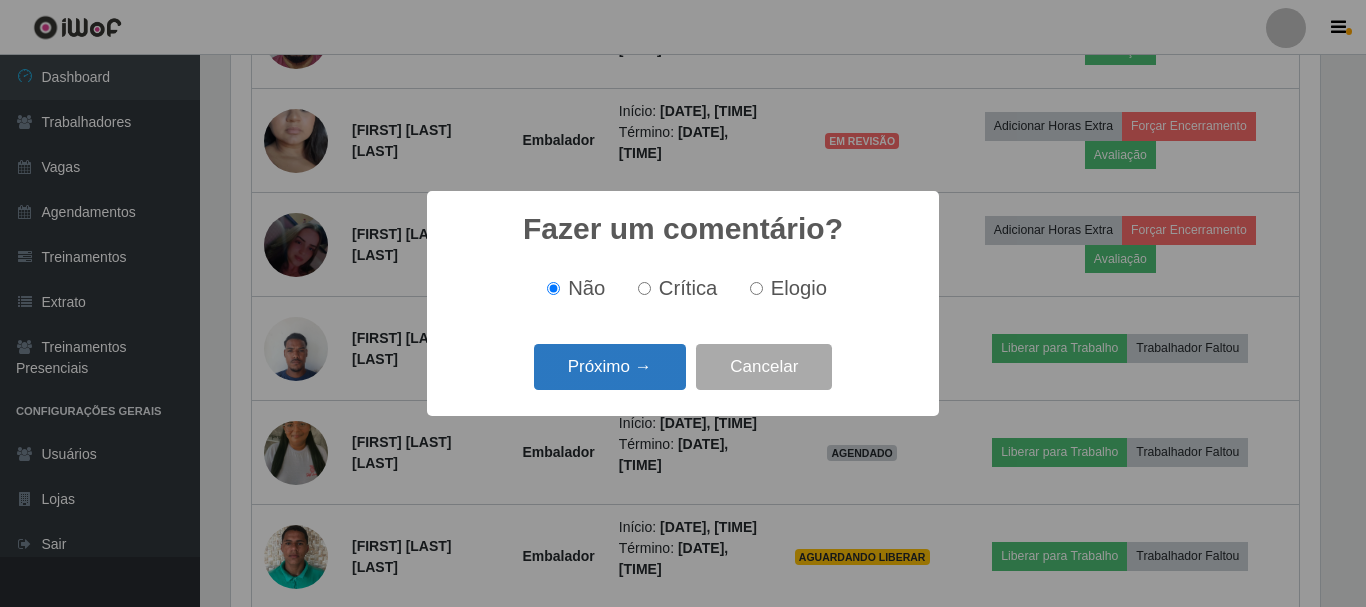 click on "Próximo →" at bounding box center [610, 367] 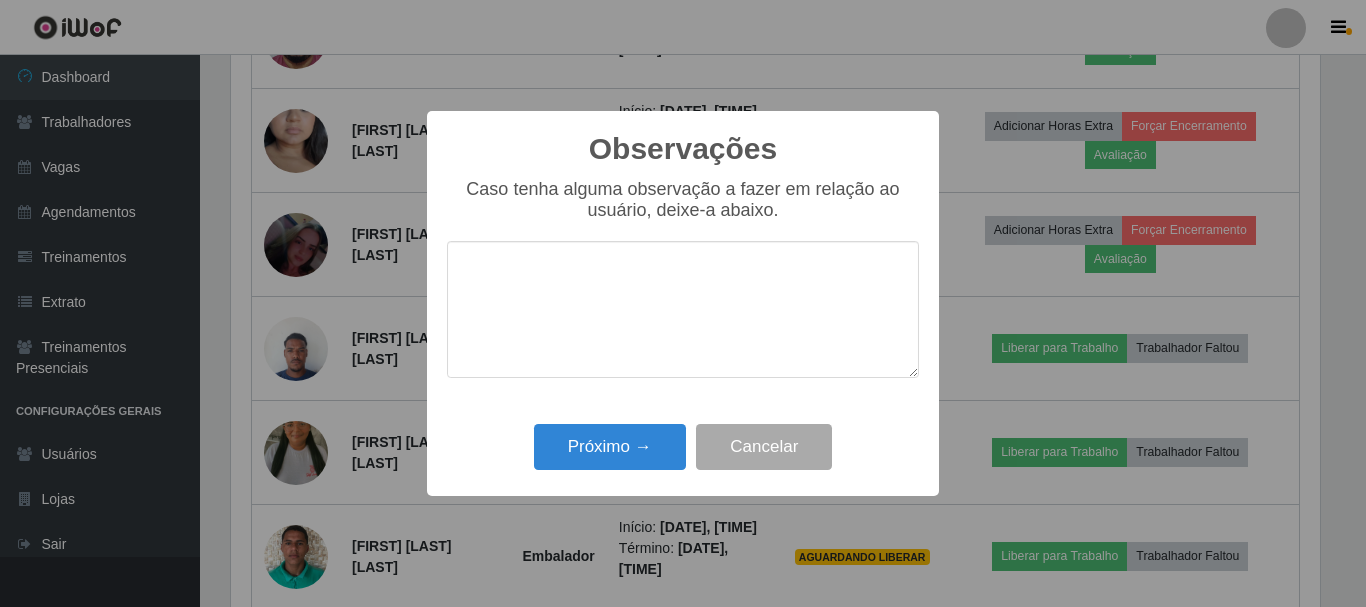 click on "Observações × Caso tenha alguma observação a fazer em relação ao usuário, deixe-a abaixo. Próximo → Cancelar" at bounding box center [683, 303] 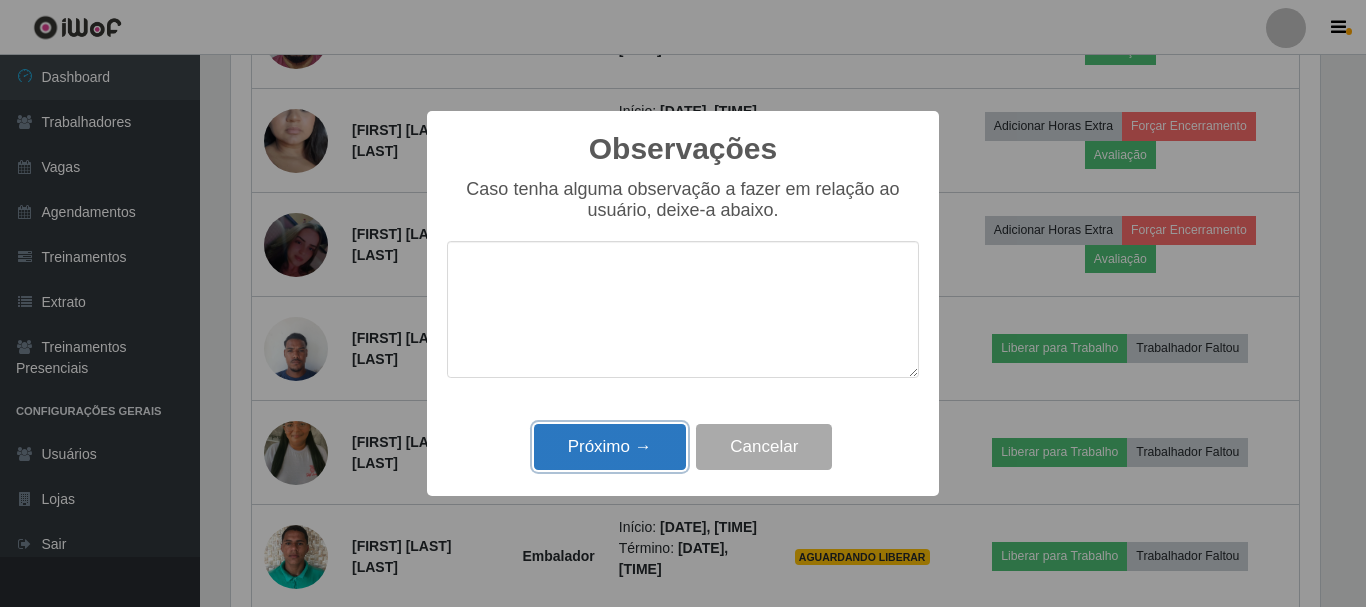 click on "Próximo →" at bounding box center (610, 447) 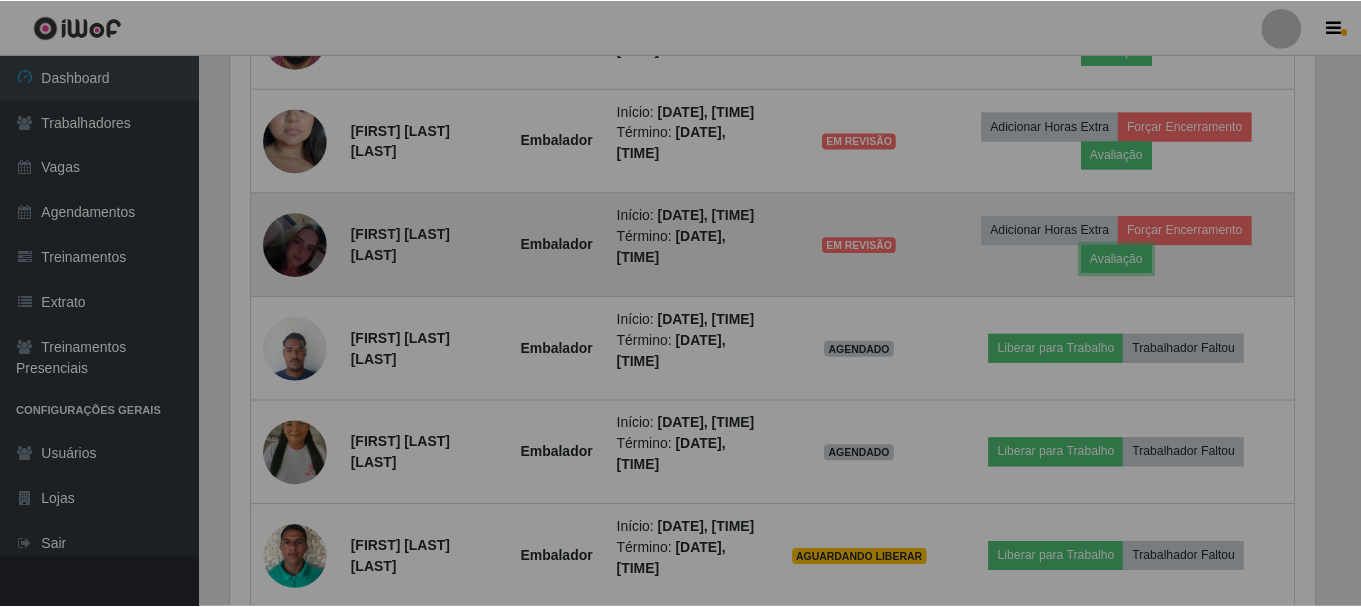 scroll, scrollTop: 999585, scrollLeft: 998901, axis: both 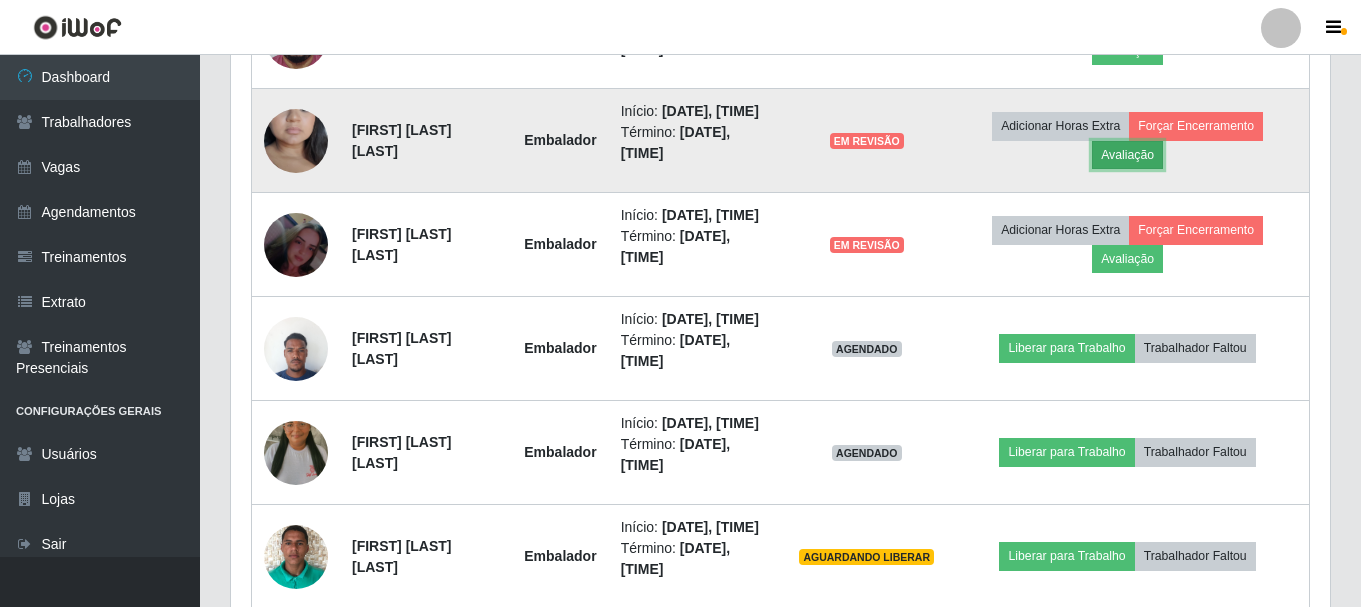 click on "Avaliação" at bounding box center [1127, 155] 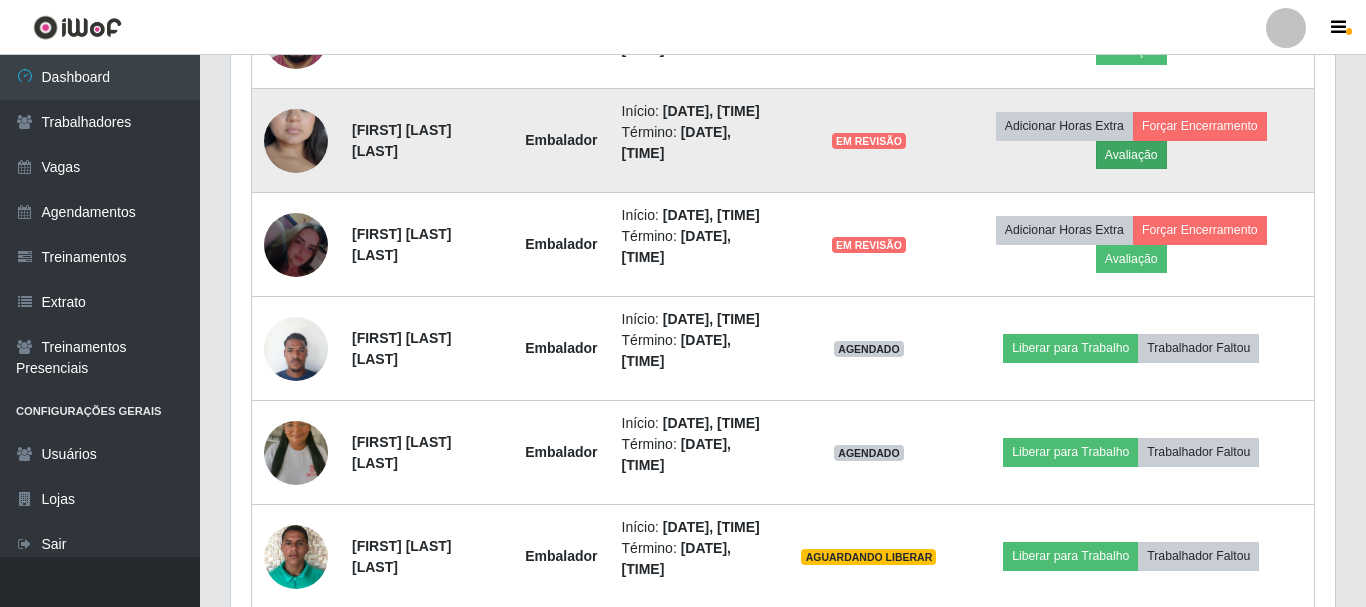 scroll, scrollTop: 999585, scrollLeft: 998911, axis: both 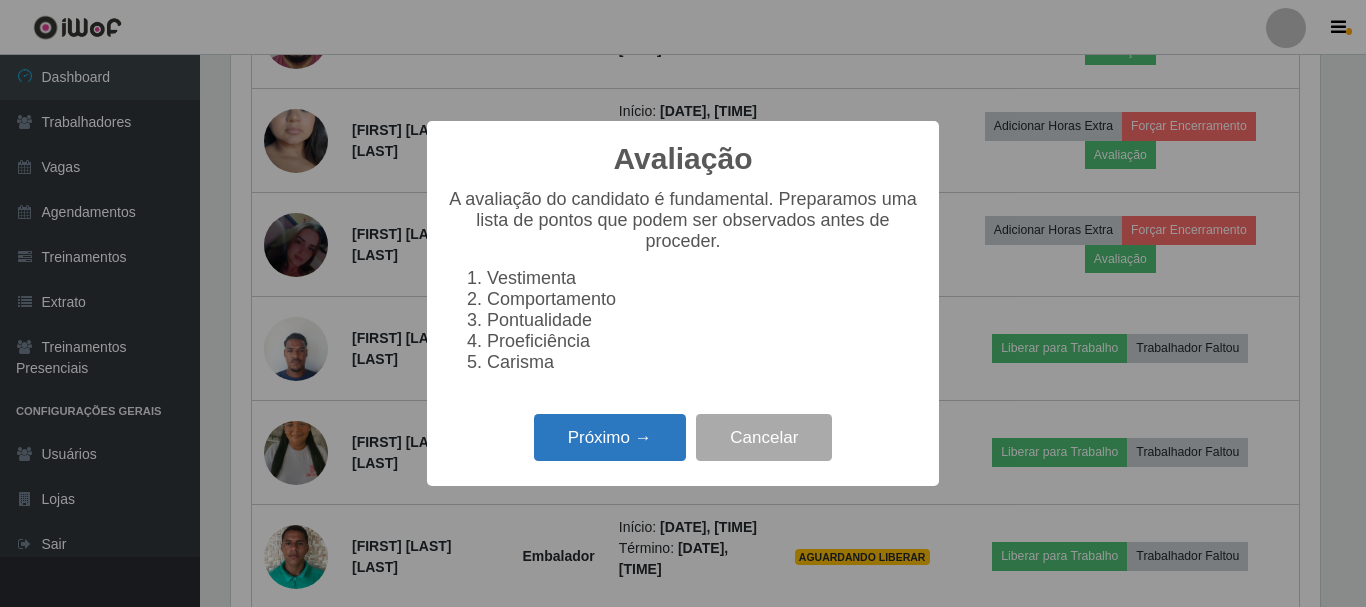 click on "Próximo →" at bounding box center (610, 437) 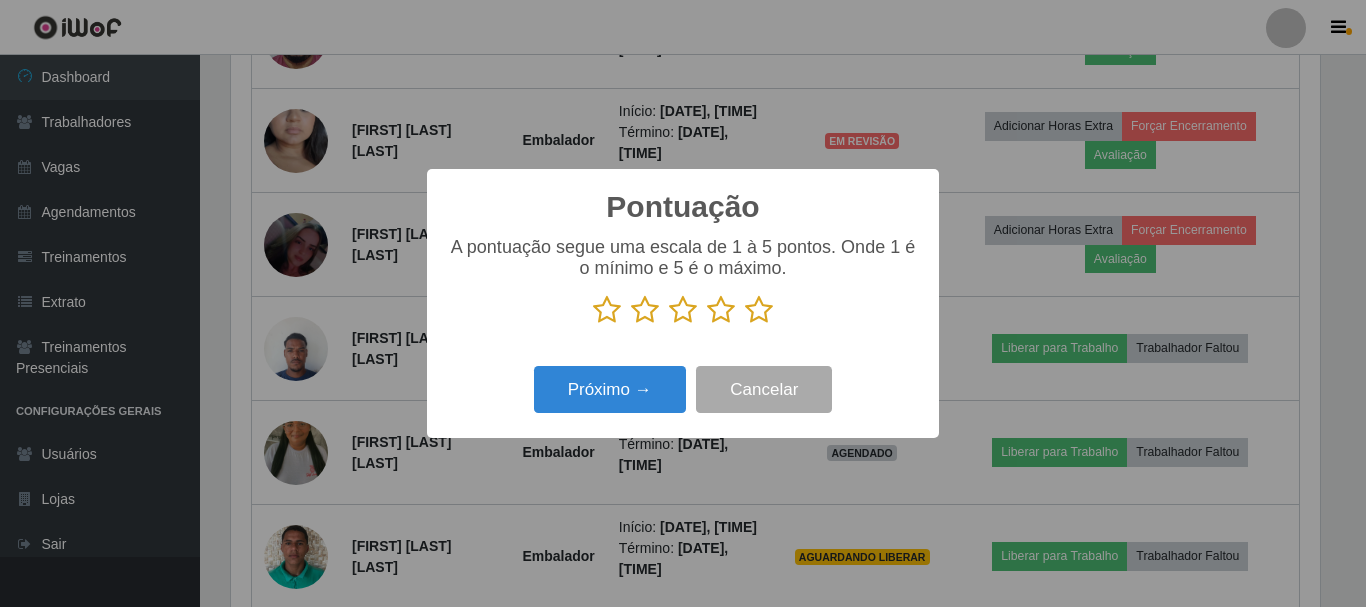 drag, startPoint x: 721, startPoint y: 303, endPoint x: 705, endPoint y: 324, distance: 26.400757 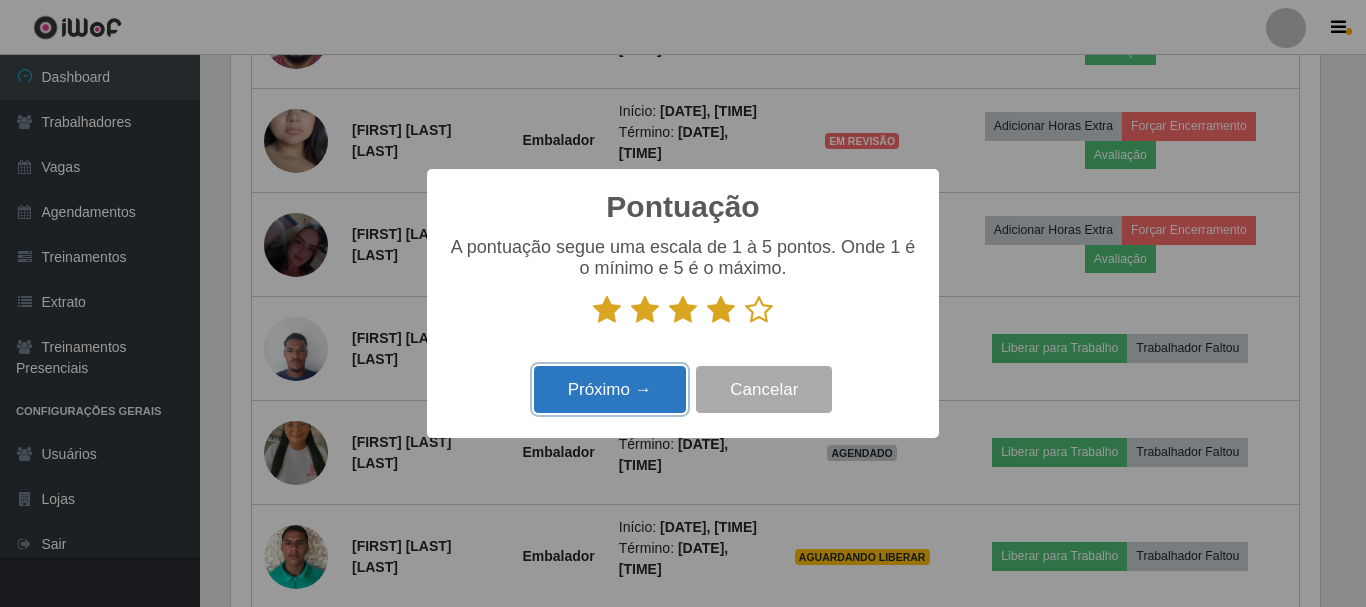 click on "Próximo →" at bounding box center [610, 389] 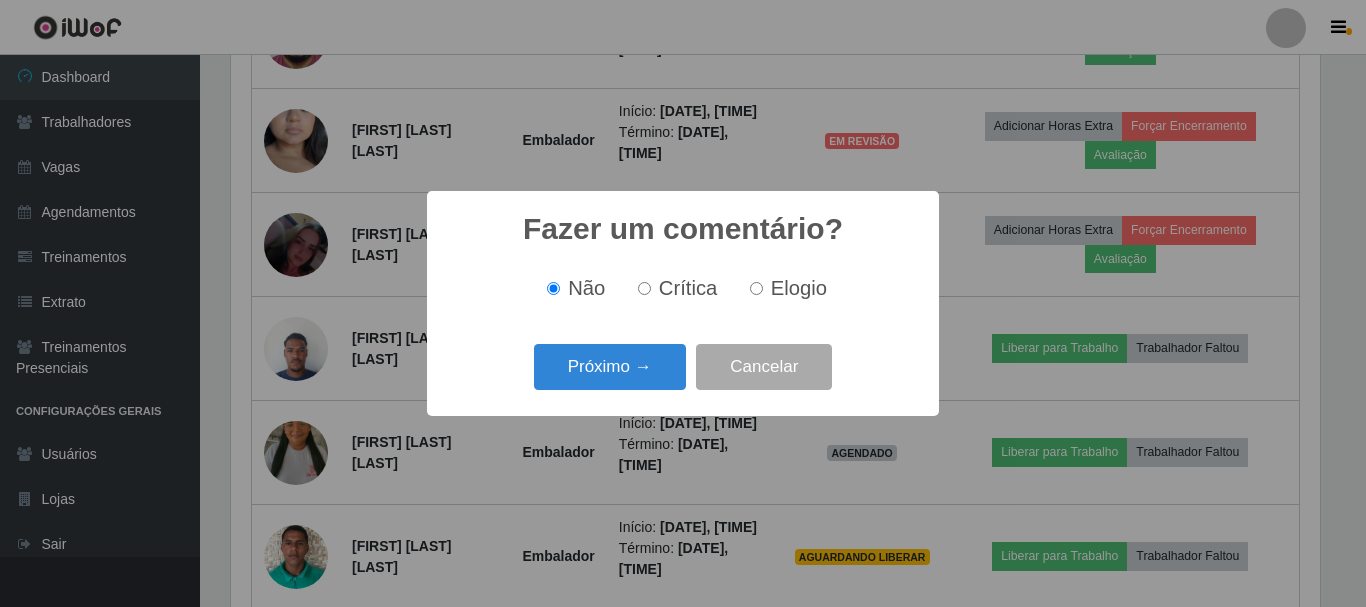 click on "Próximo →" at bounding box center [610, 367] 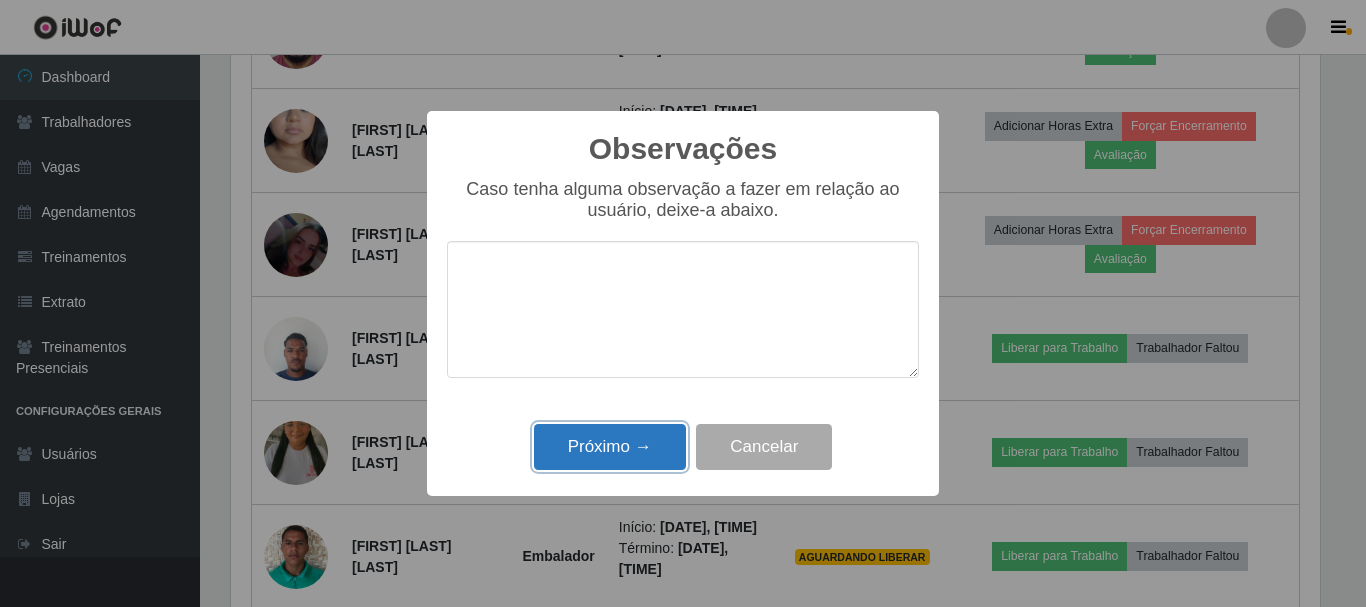 click on "Próximo →" at bounding box center (610, 447) 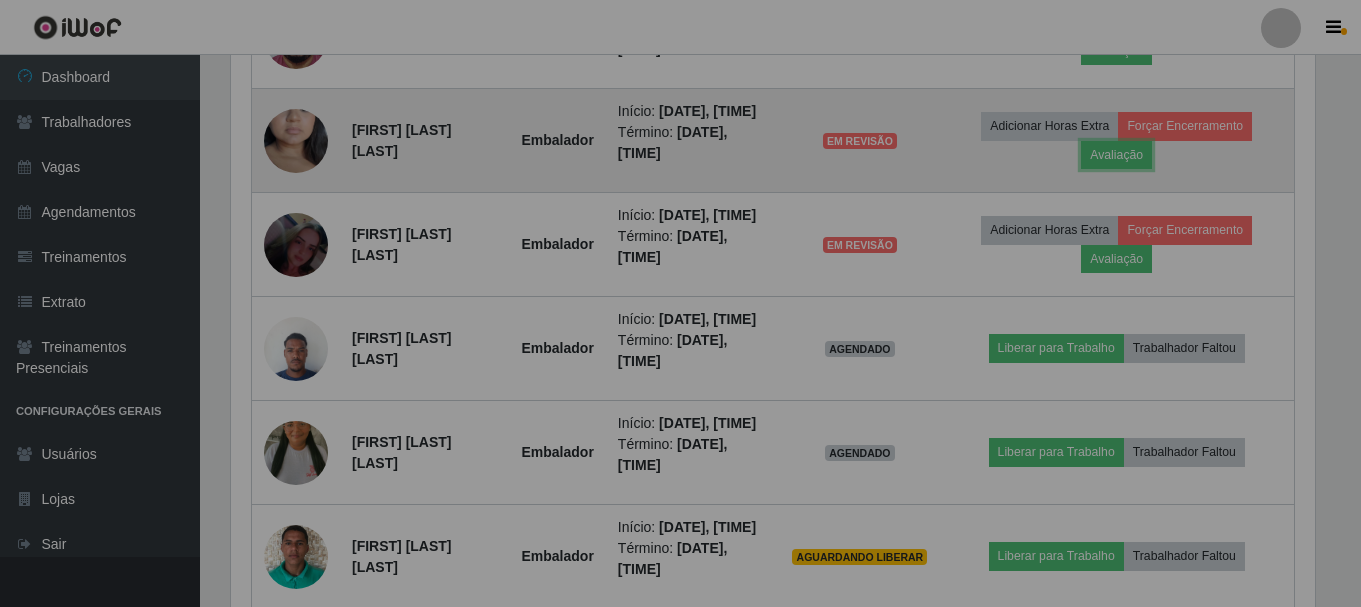 scroll, scrollTop: 999585, scrollLeft: 998901, axis: both 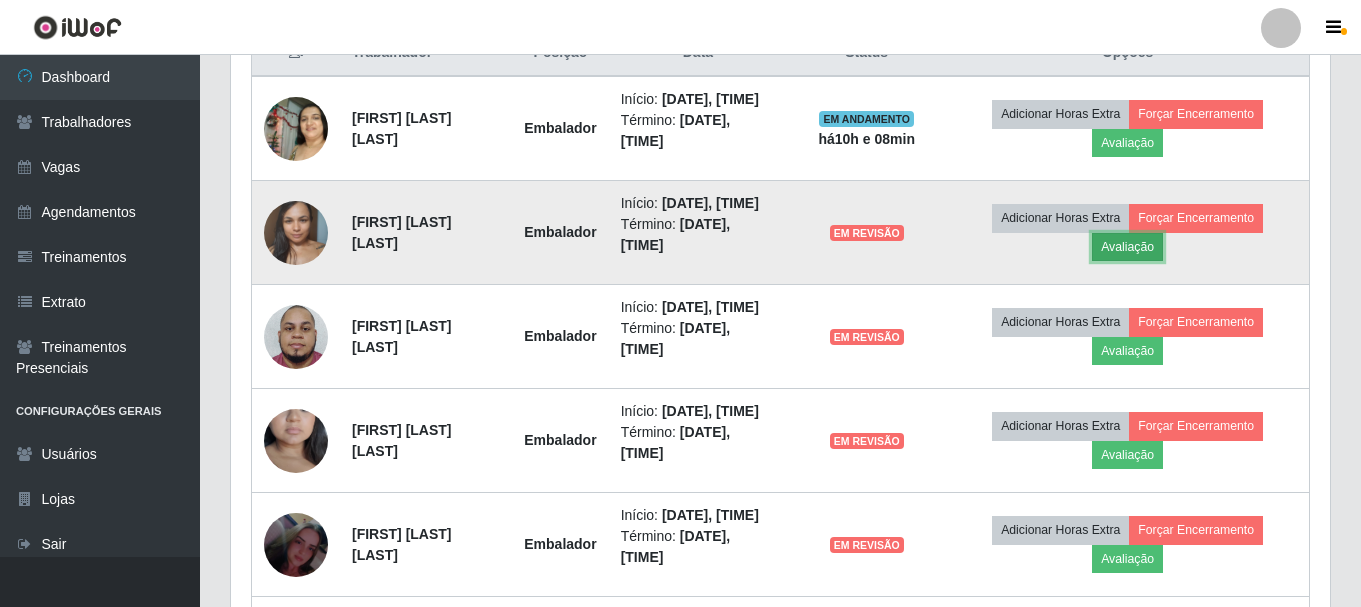 click on "Avaliação" at bounding box center [1127, 247] 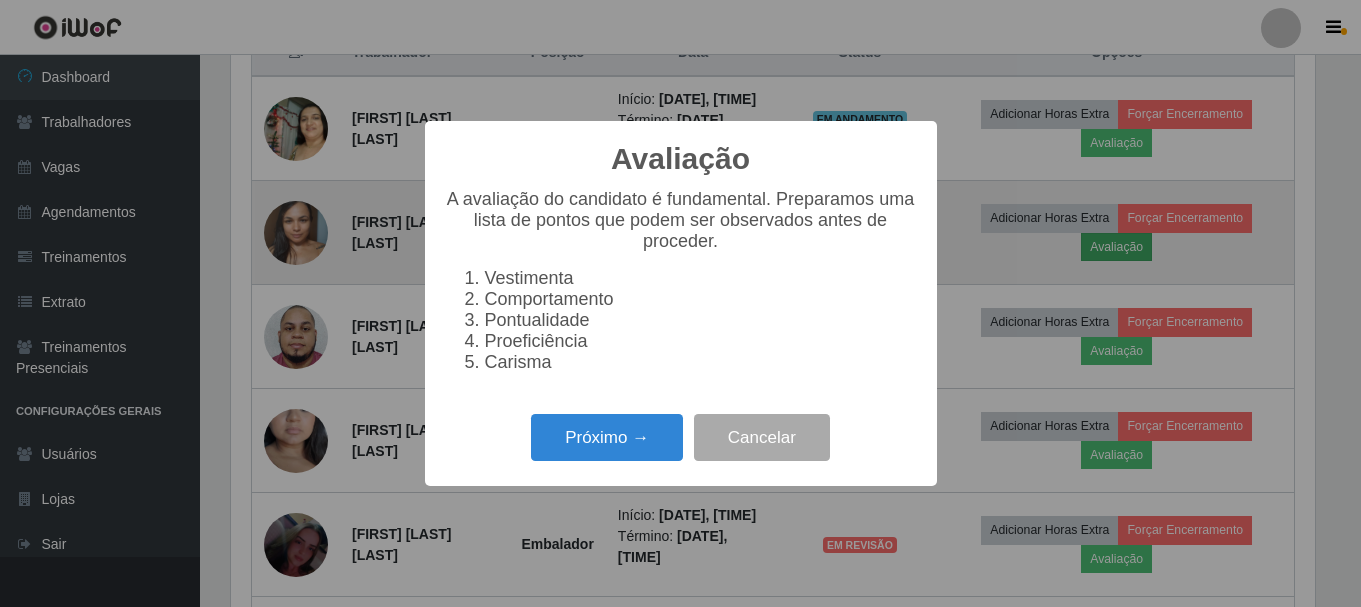 scroll, scrollTop: 999585, scrollLeft: 998911, axis: both 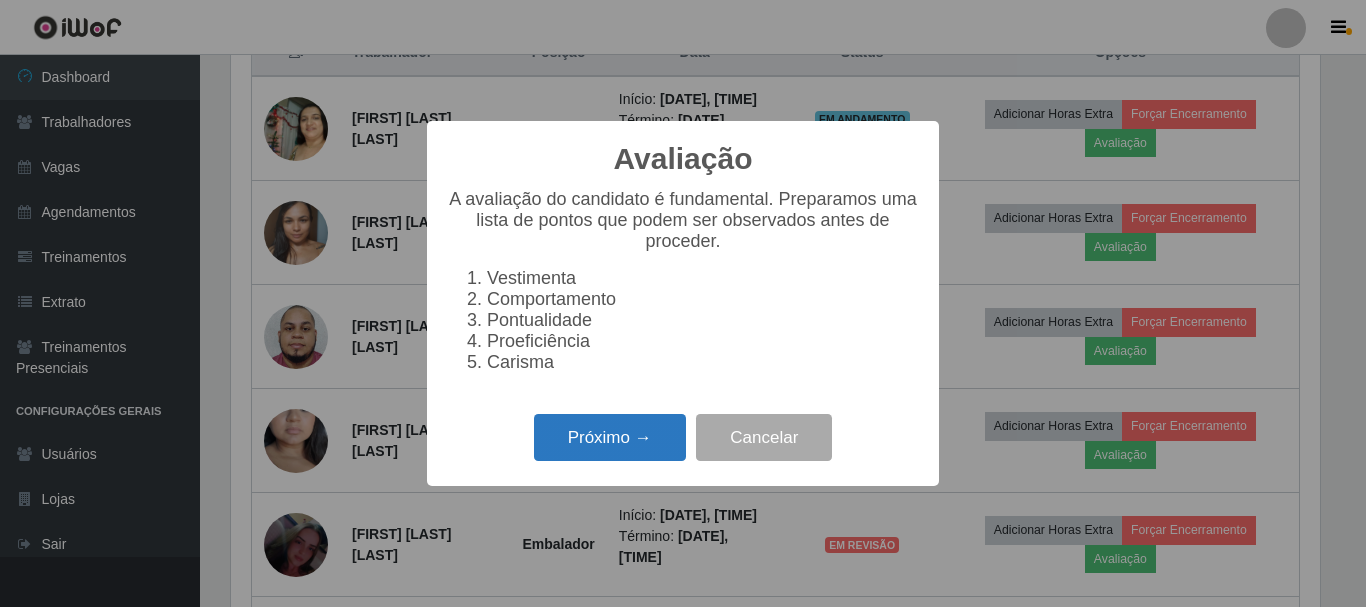 click on "Próximo →" at bounding box center [610, 437] 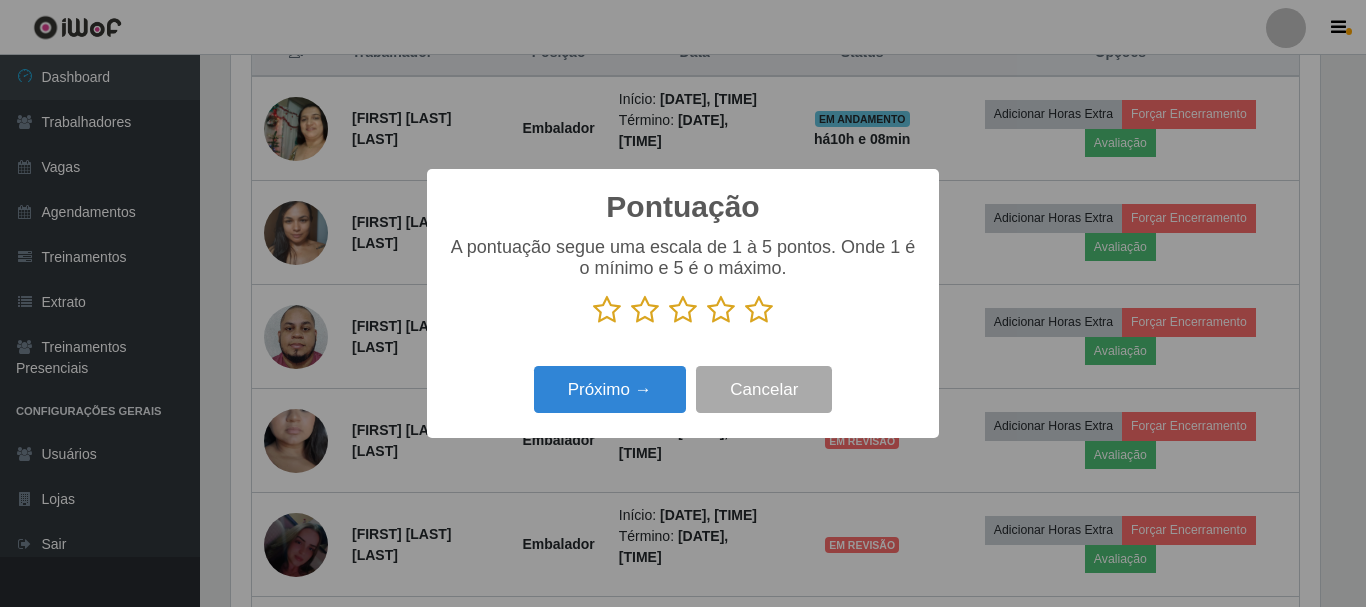 click at bounding box center (721, 310) 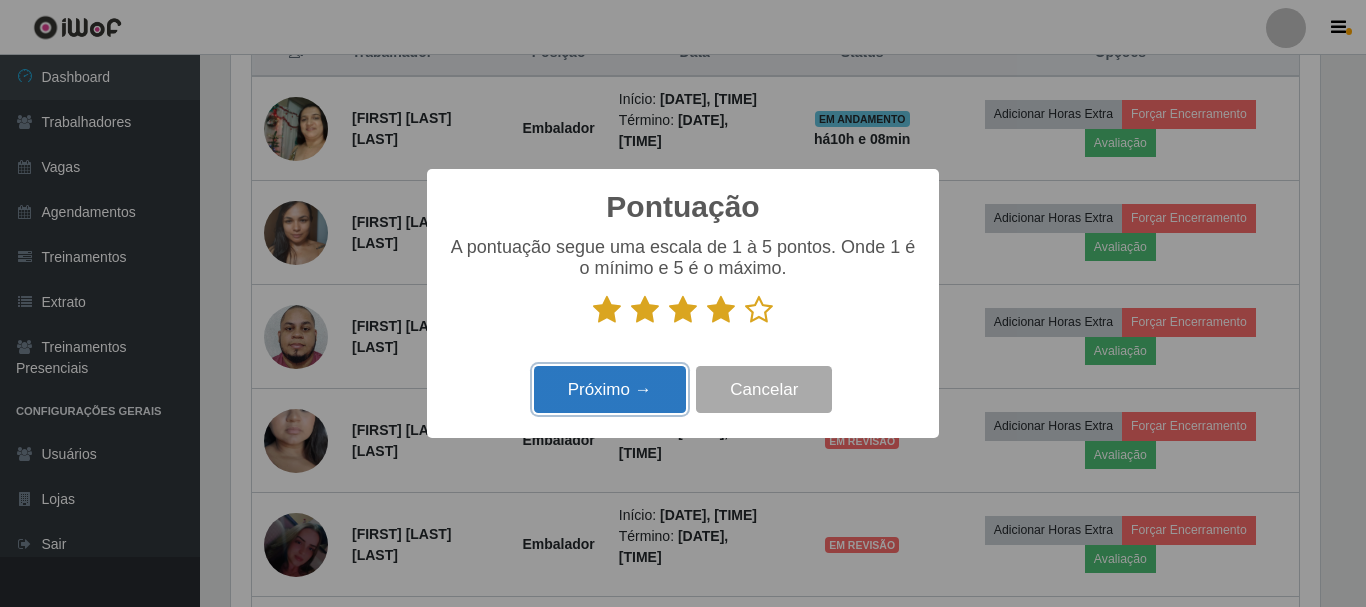 click on "Próximo →" at bounding box center (610, 389) 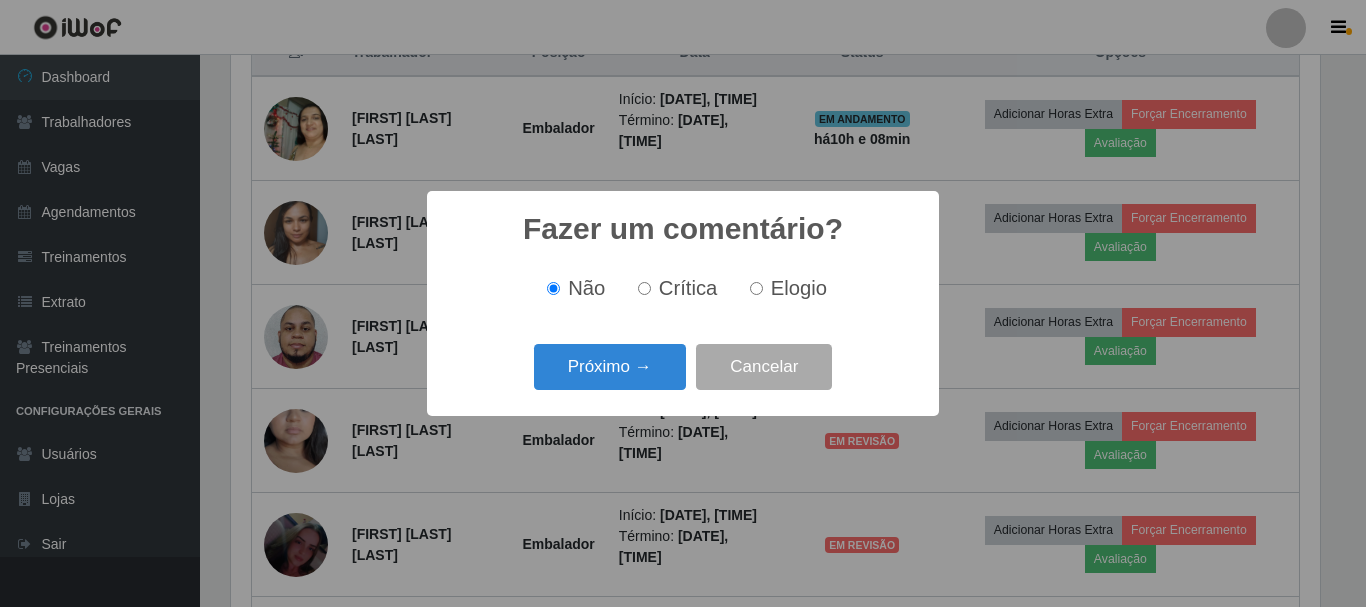 click on "Próximo →" at bounding box center [610, 367] 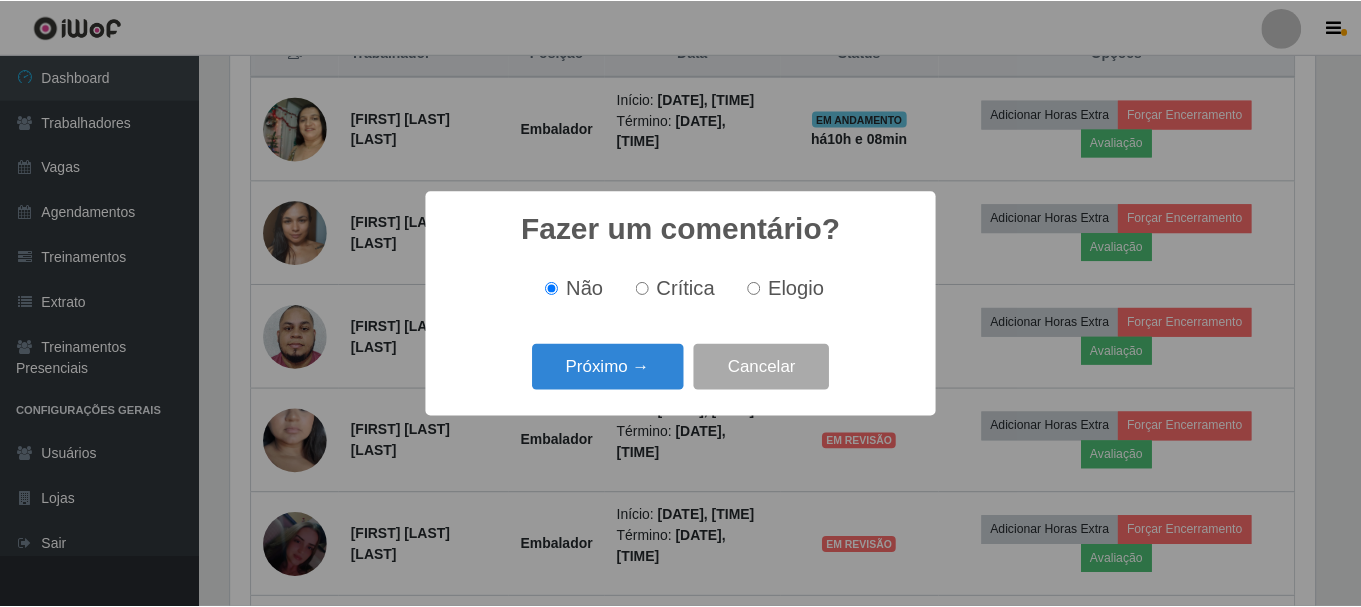 scroll, scrollTop: 999585, scrollLeft: 998911, axis: both 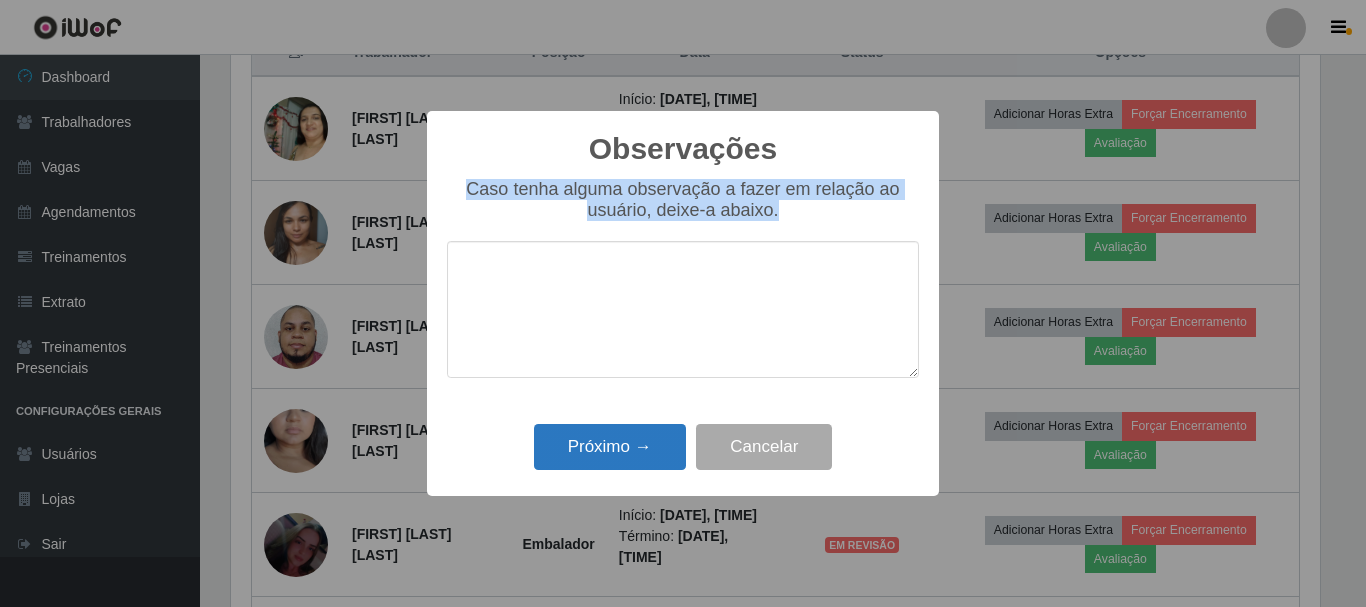 drag, startPoint x: 652, startPoint y: 388, endPoint x: 638, endPoint y: 444, distance: 57.72348 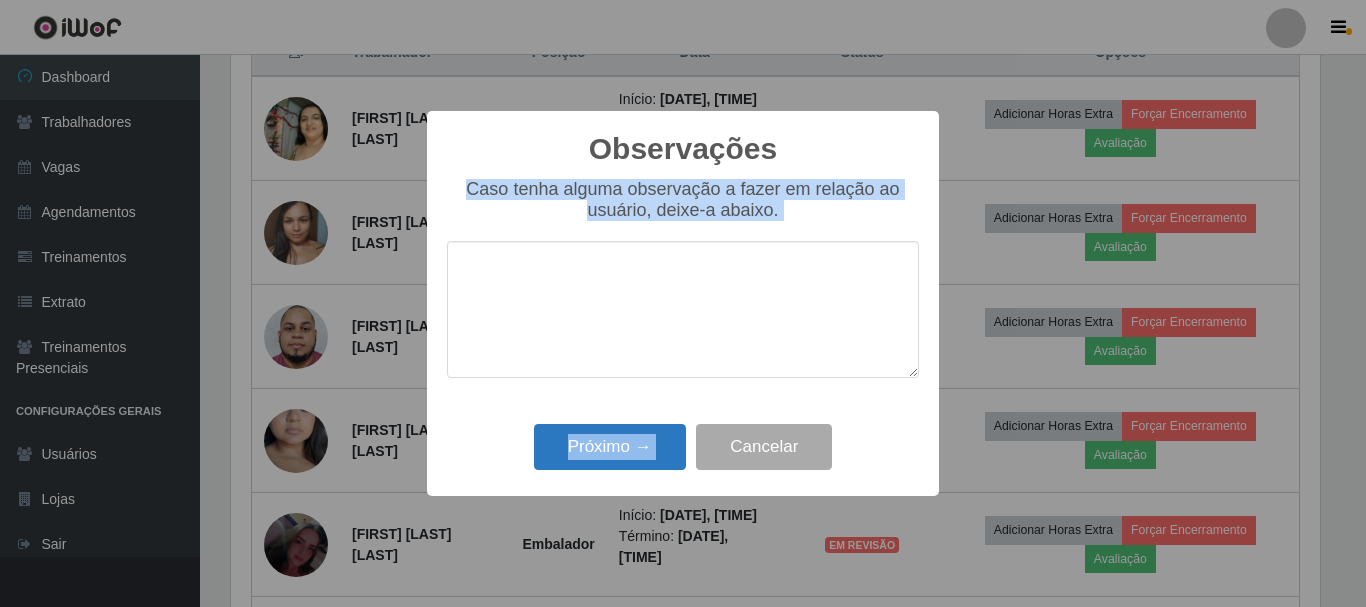 click on "Próximo →" at bounding box center [610, 447] 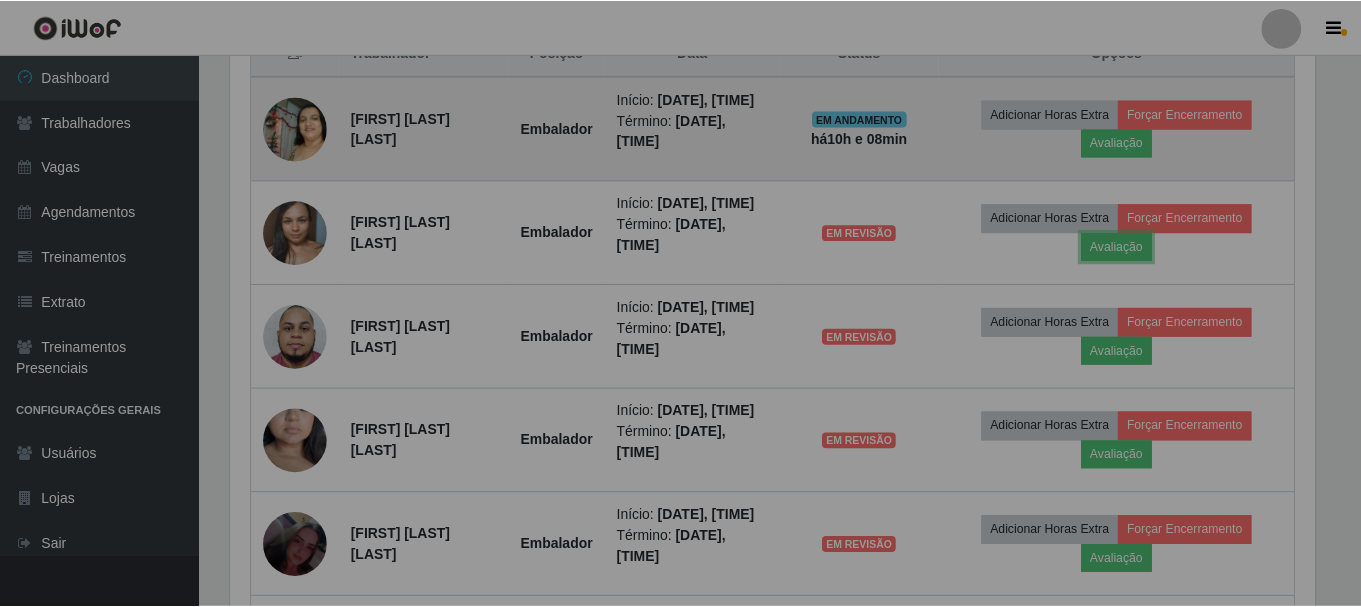 scroll, scrollTop: 999585, scrollLeft: 998901, axis: both 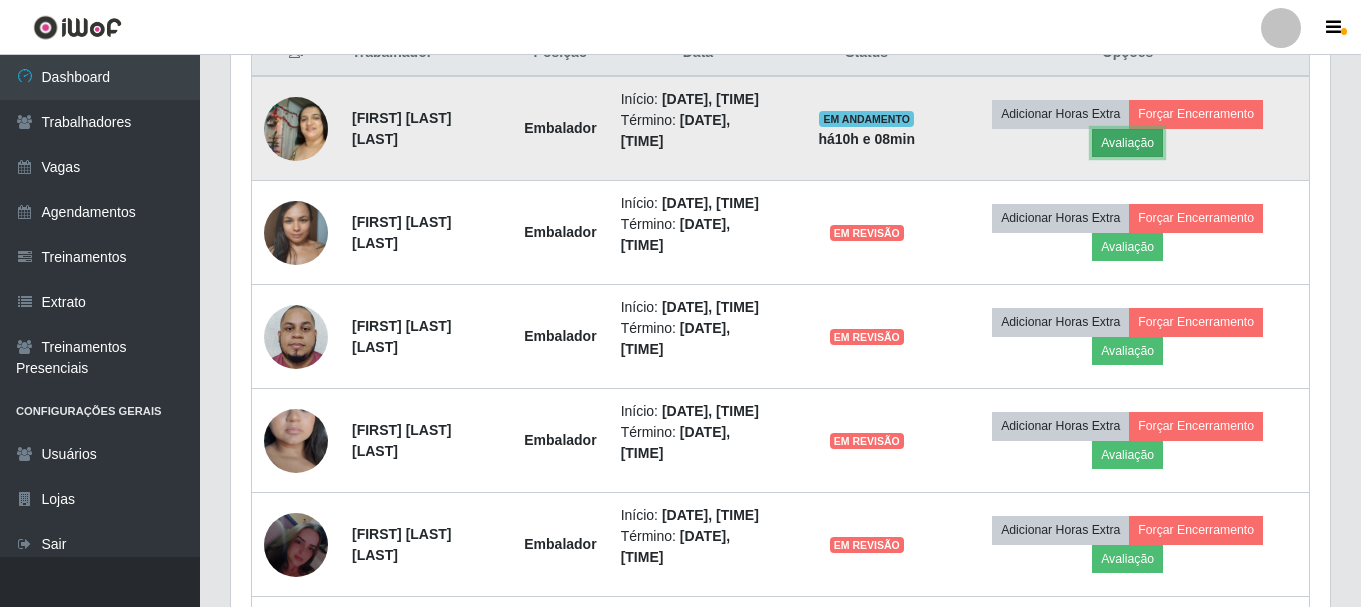 click on "Avaliação" at bounding box center [1127, 143] 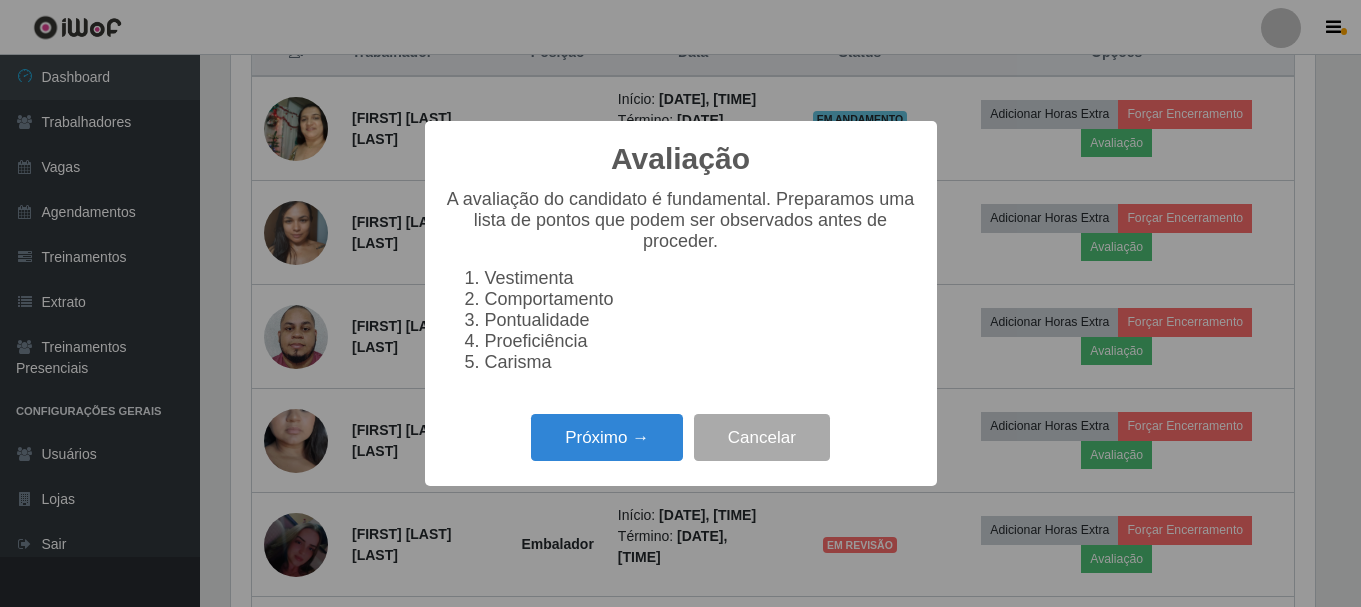 scroll, scrollTop: 999585, scrollLeft: 998911, axis: both 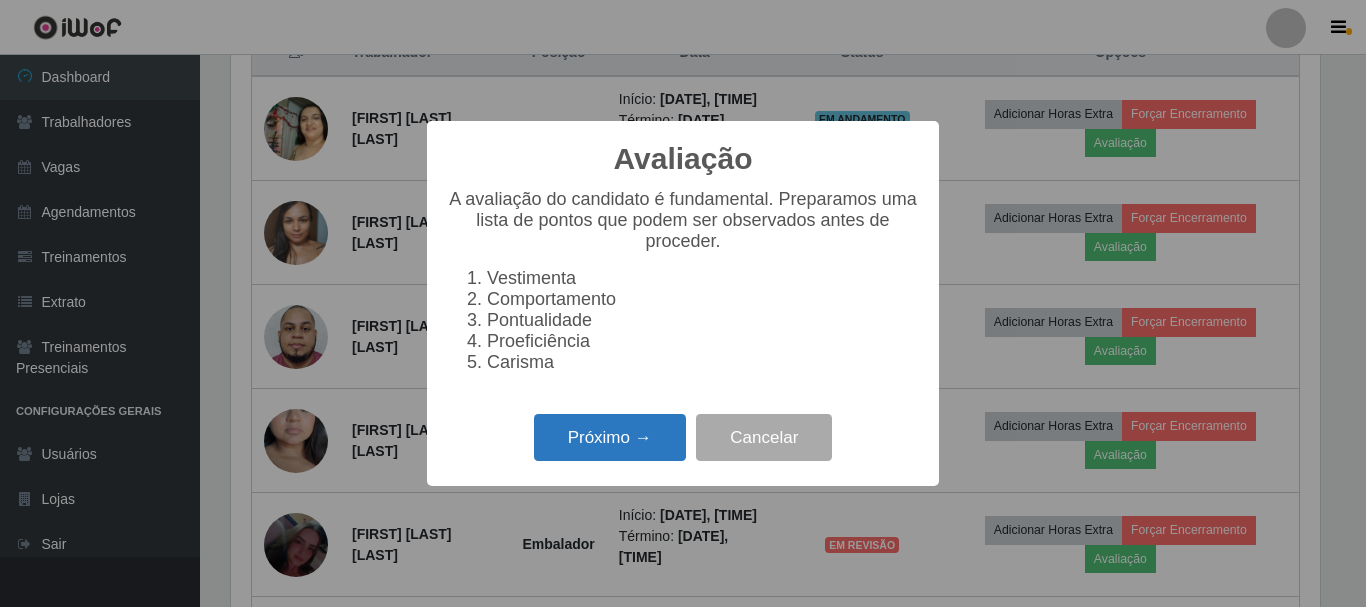 click on "Próximo →" at bounding box center [610, 437] 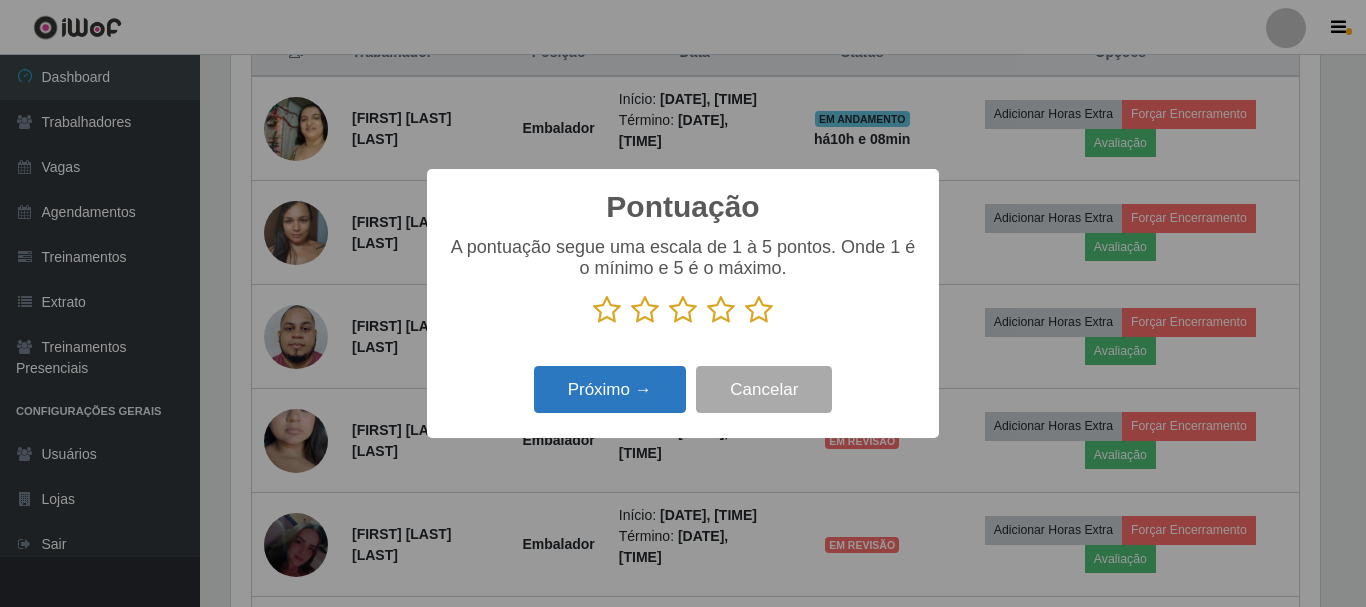 scroll, scrollTop: 999585, scrollLeft: 998911, axis: both 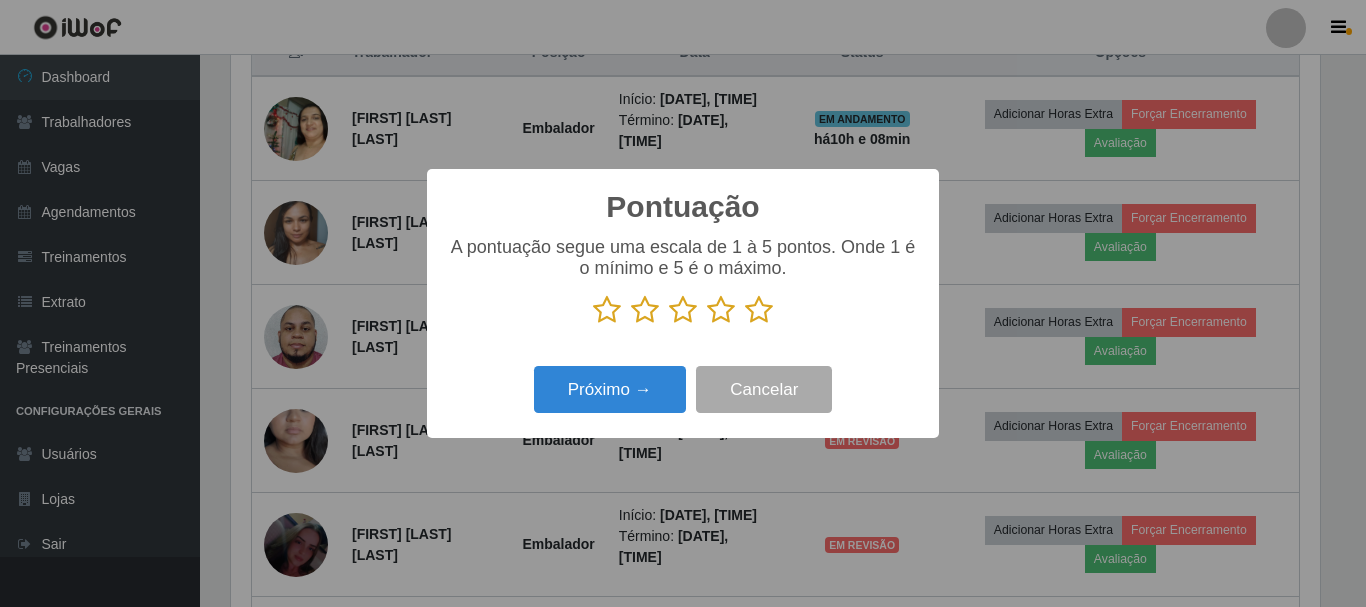 drag, startPoint x: 736, startPoint y: 314, endPoint x: 694, endPoint y: 338, distance: 48.373547 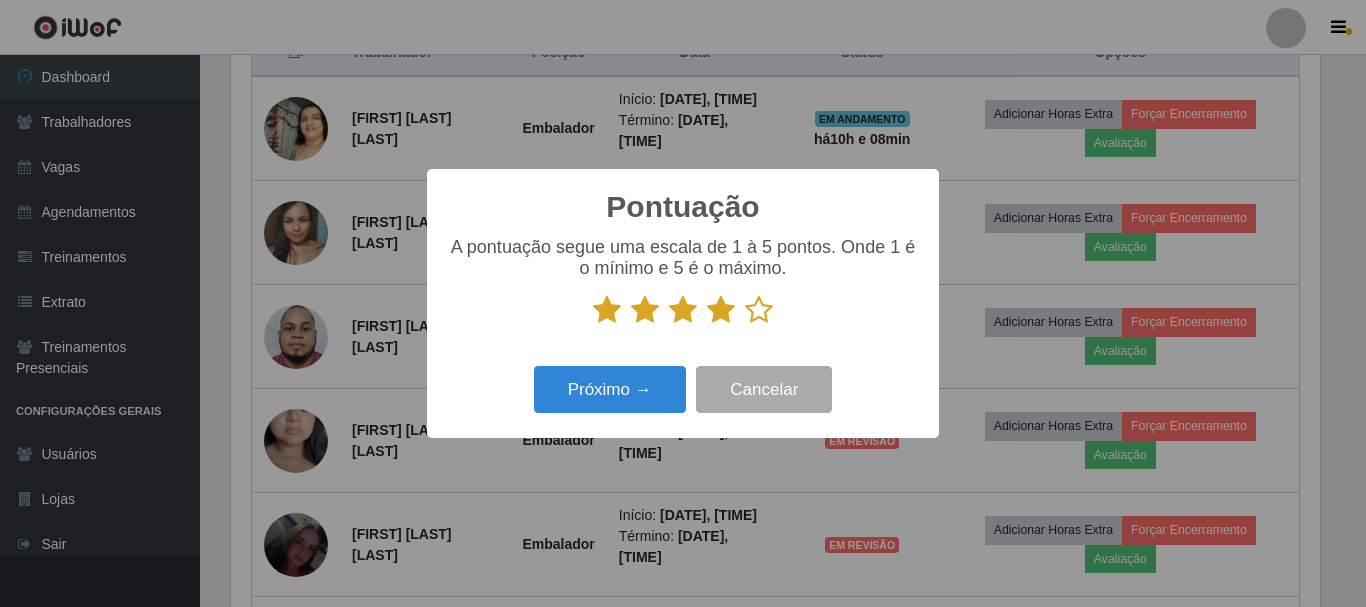 click on "Próximo → Cancelar" at bounding box center [683, 389] 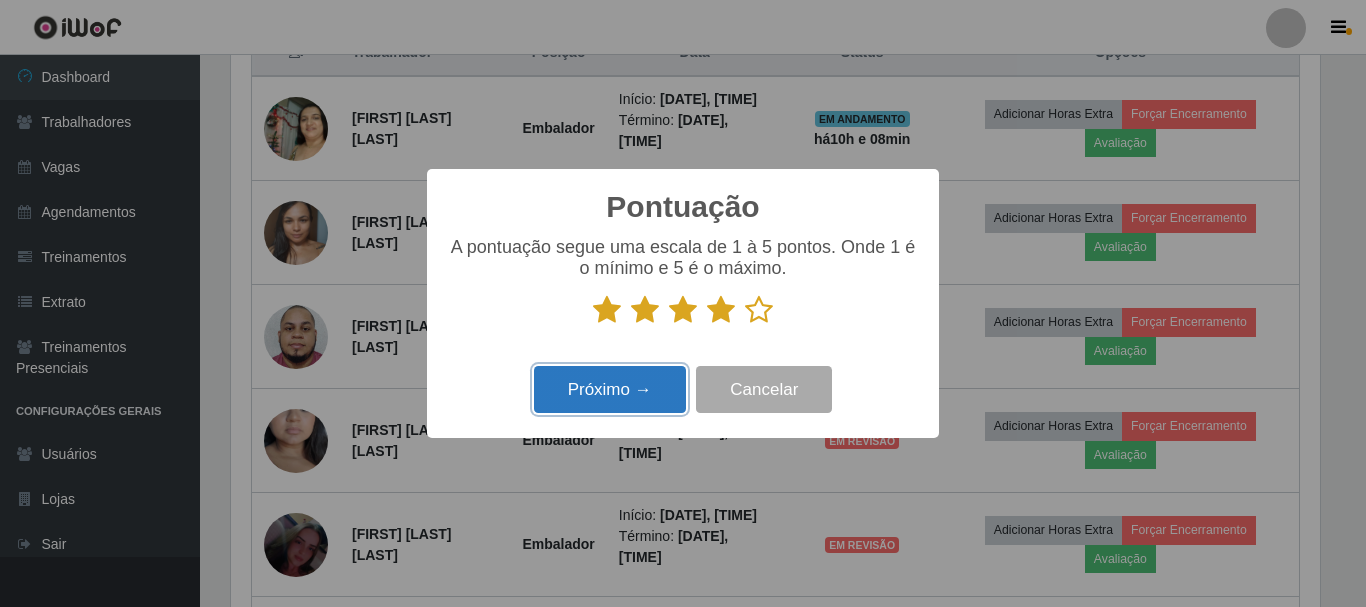 click on "Próximo →" at bounding box center (610, 389) 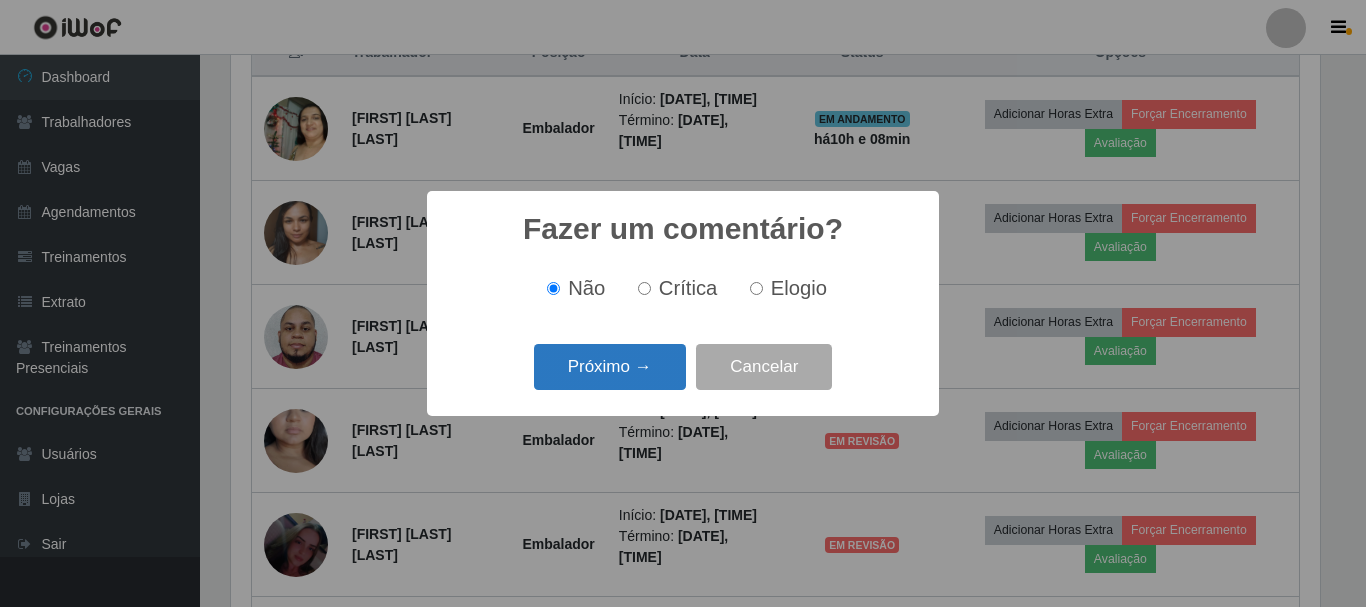 click on "Próximo →" at bounding box center [610, 367] 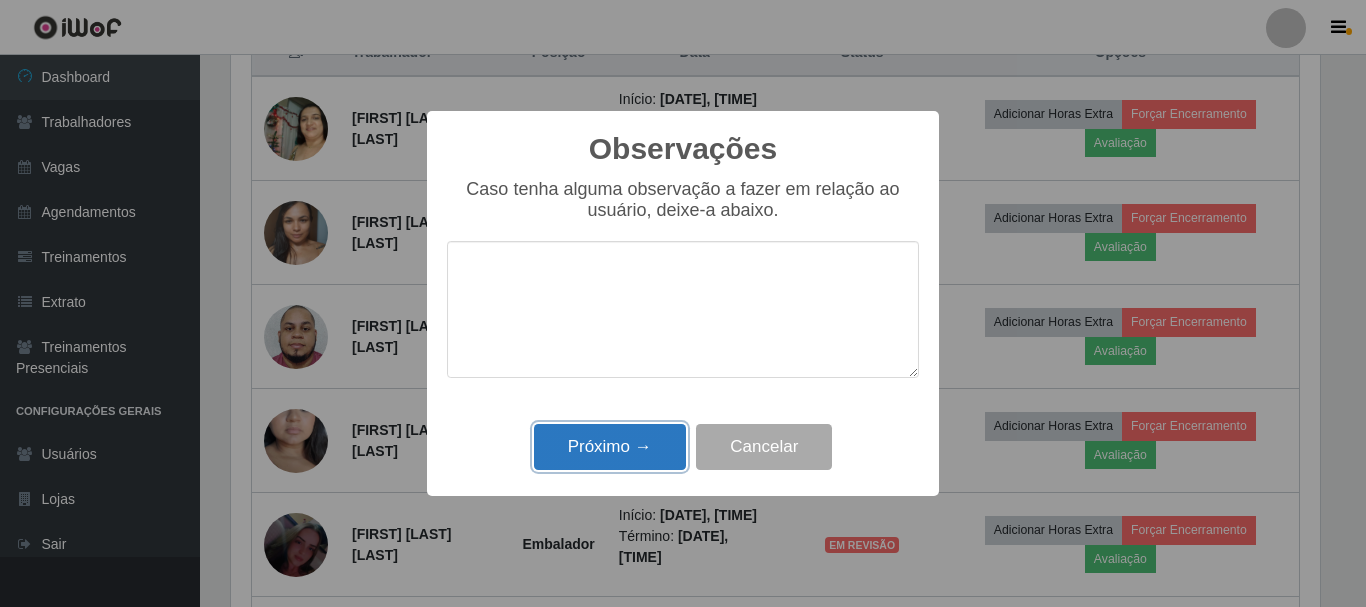 click on "Próximo →" at bounding box center [610, 447] 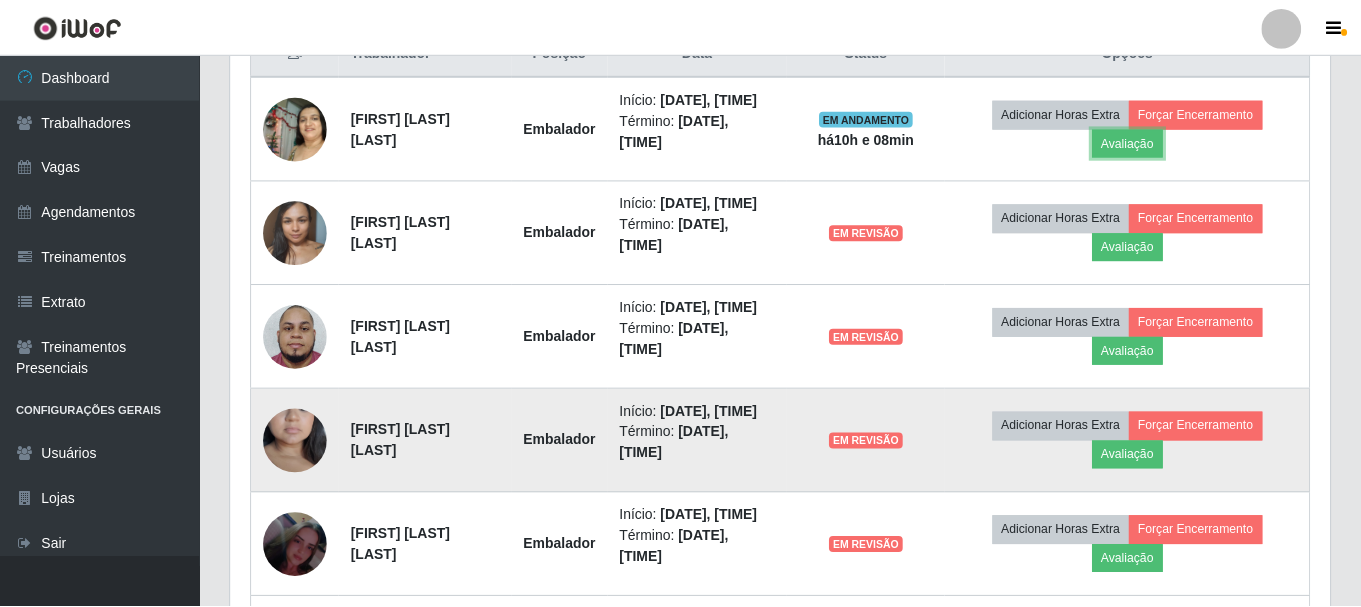scroll, scrollTop: 999585, scrollLeft: 998901, axis: both 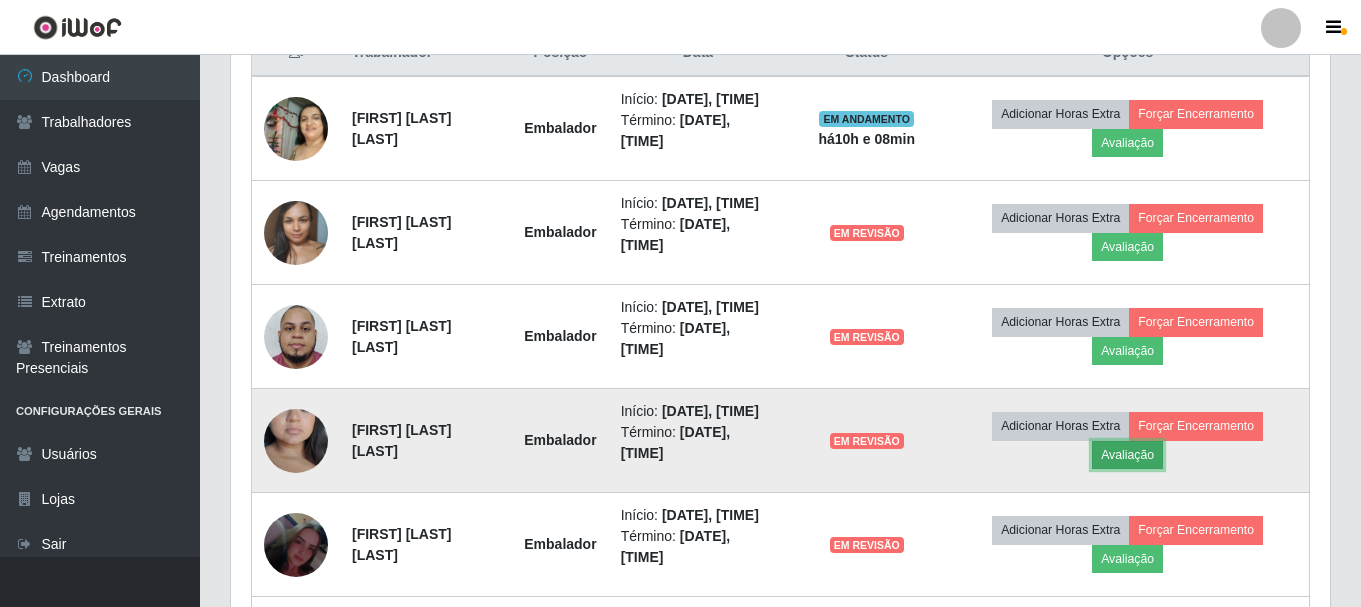 click on "Avaliação" at bounding box center [1127, 455] 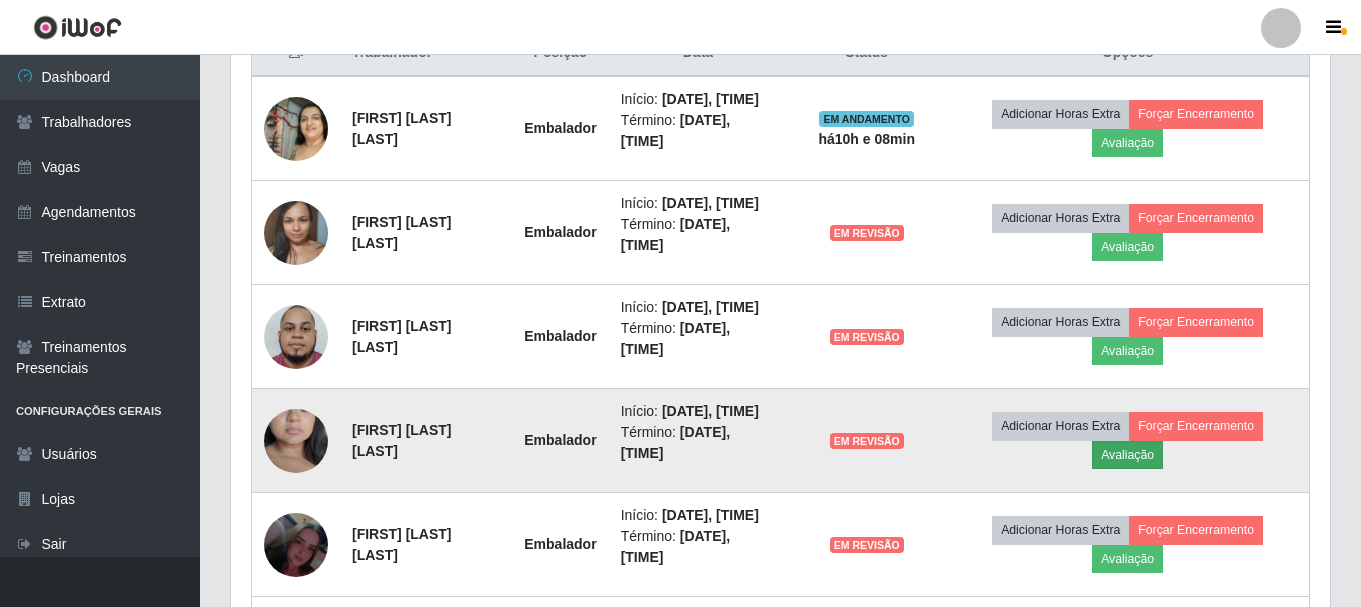 scroll, scrollTop: 999585, scrollLeft: 998911, axis: both 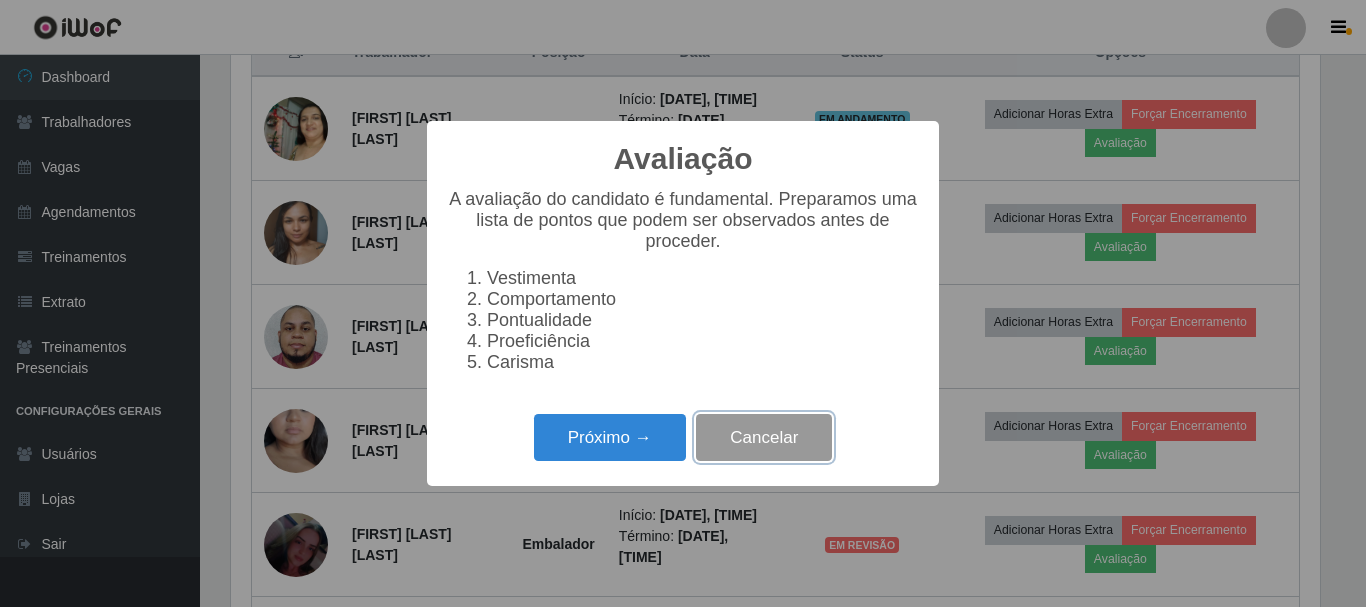 click on "Cancelar" at bounding box center [764, 437] 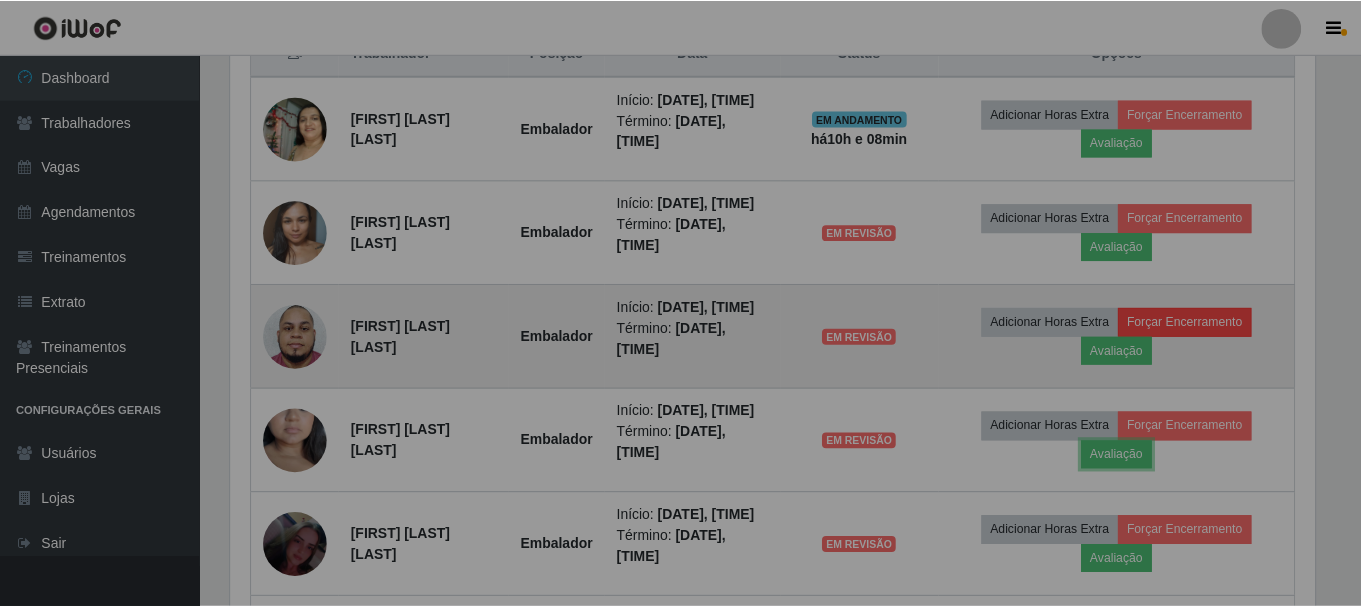 scroll, scrollTop: 999585, scrollLeft: 998901, axis: both 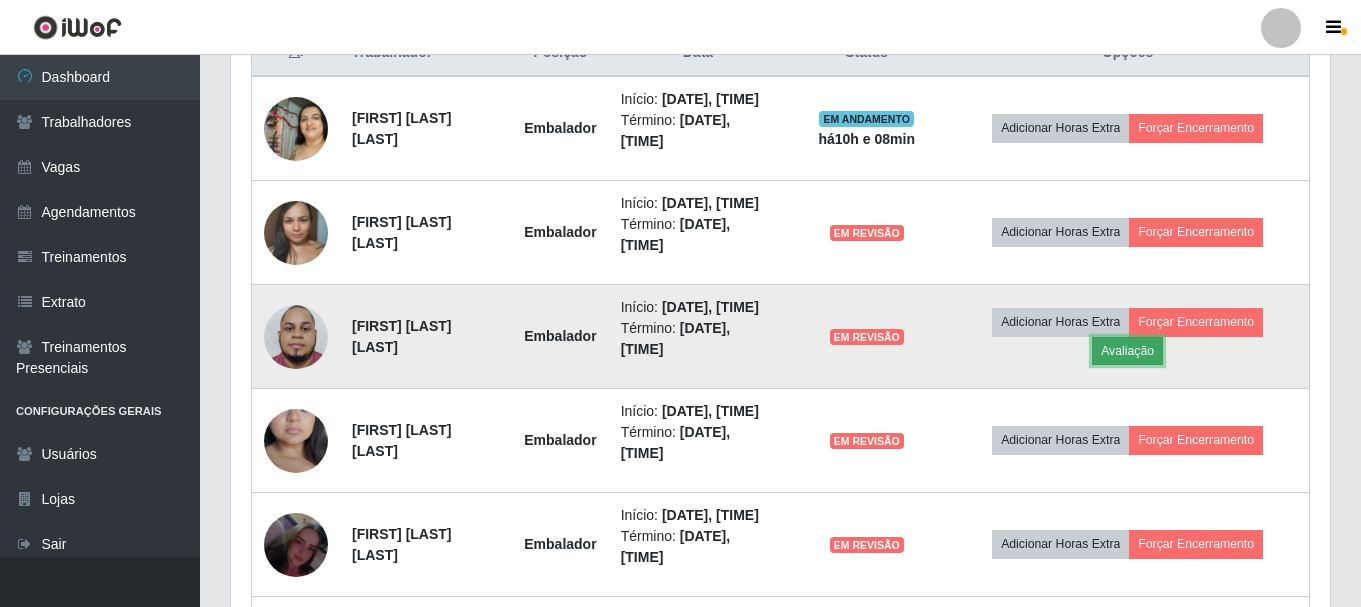 click on "Avaliação" at bounding box center [1127, 351] 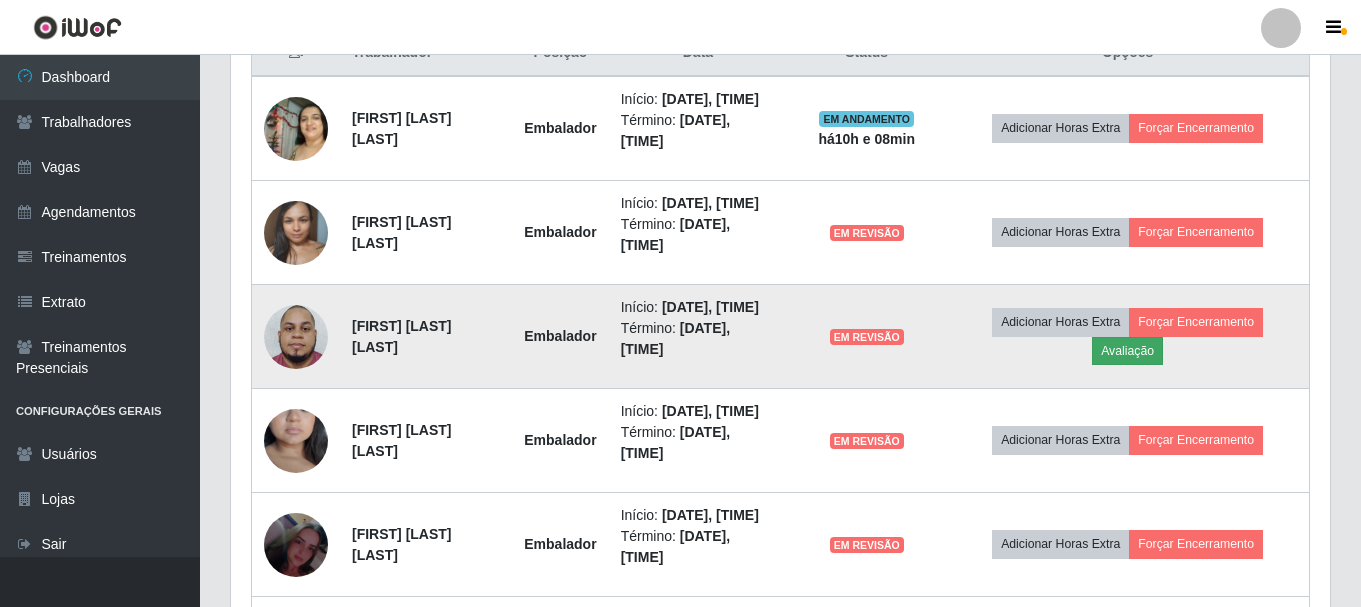 scroll, scrollTop: 999585, scrollLeft: 998911, axis: both 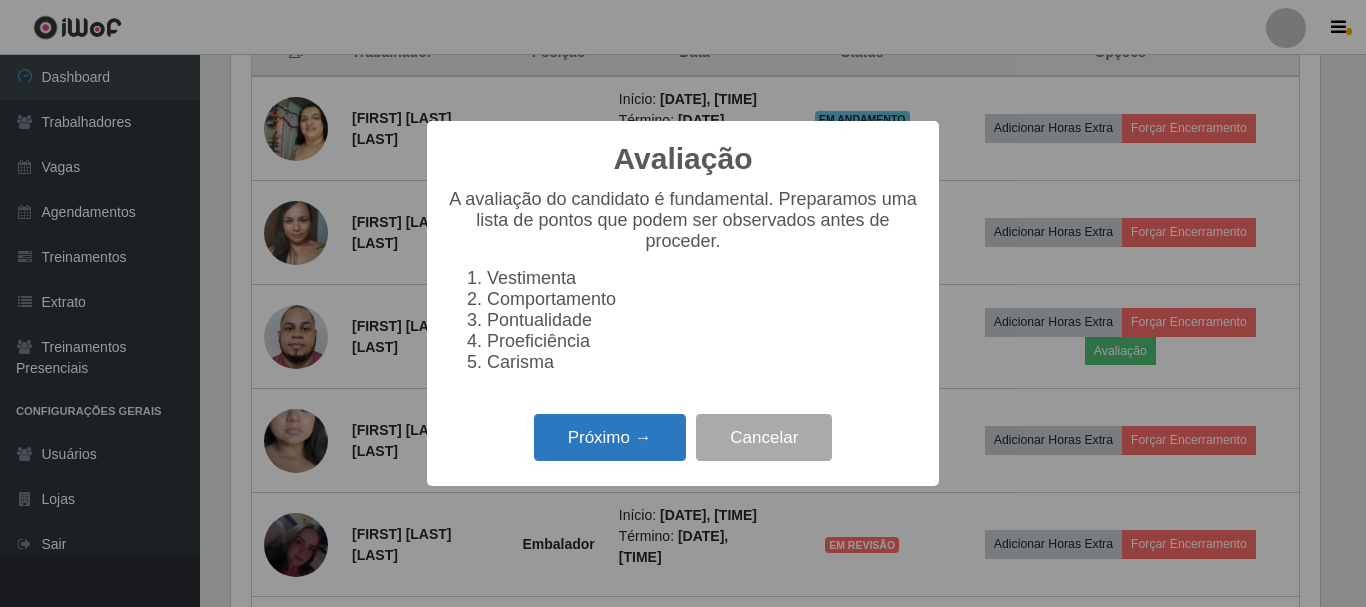 click on "Próximo →" at bounding box center [610, 437] 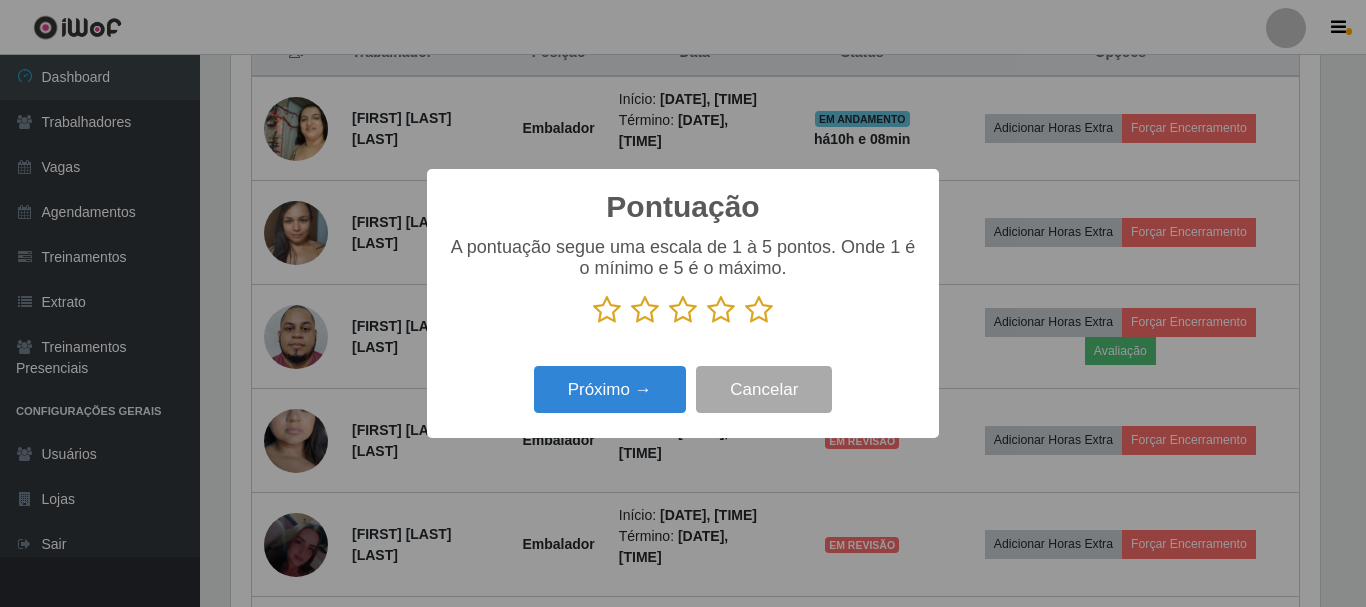 drag, startPoint x: 734, startPoint y: 316, endPoint x: 715, endPoint y: 323, distance: 20.248457 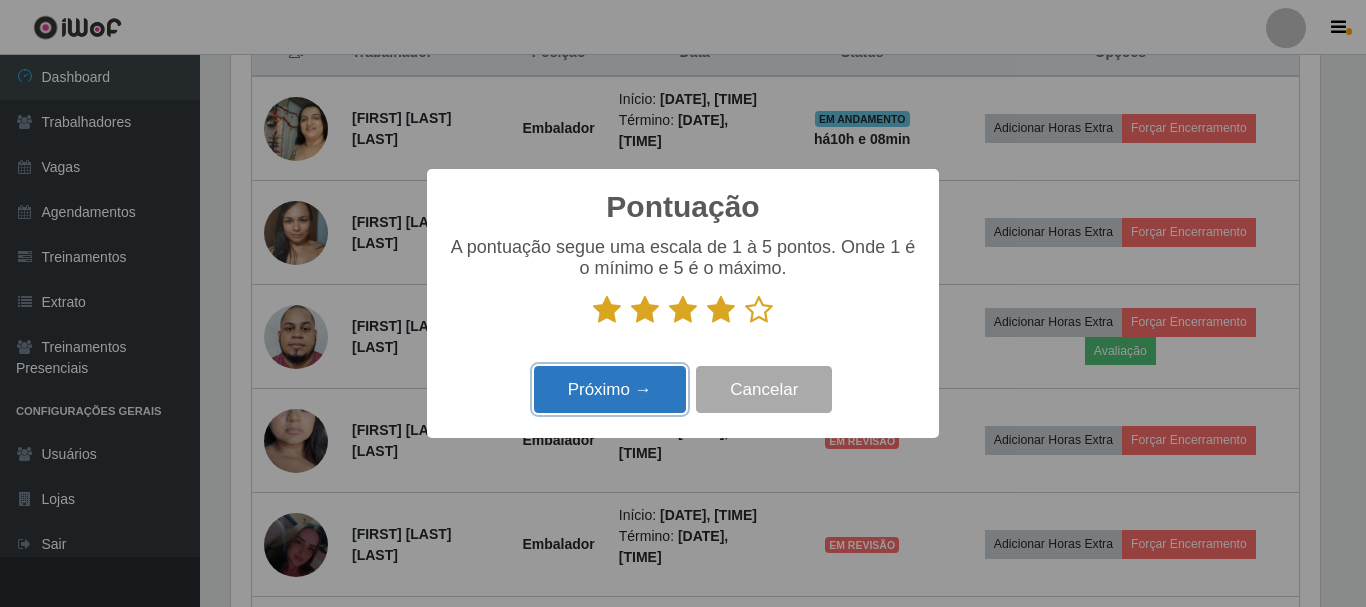 click on "Próximo →" at bounding box center [610, 389] 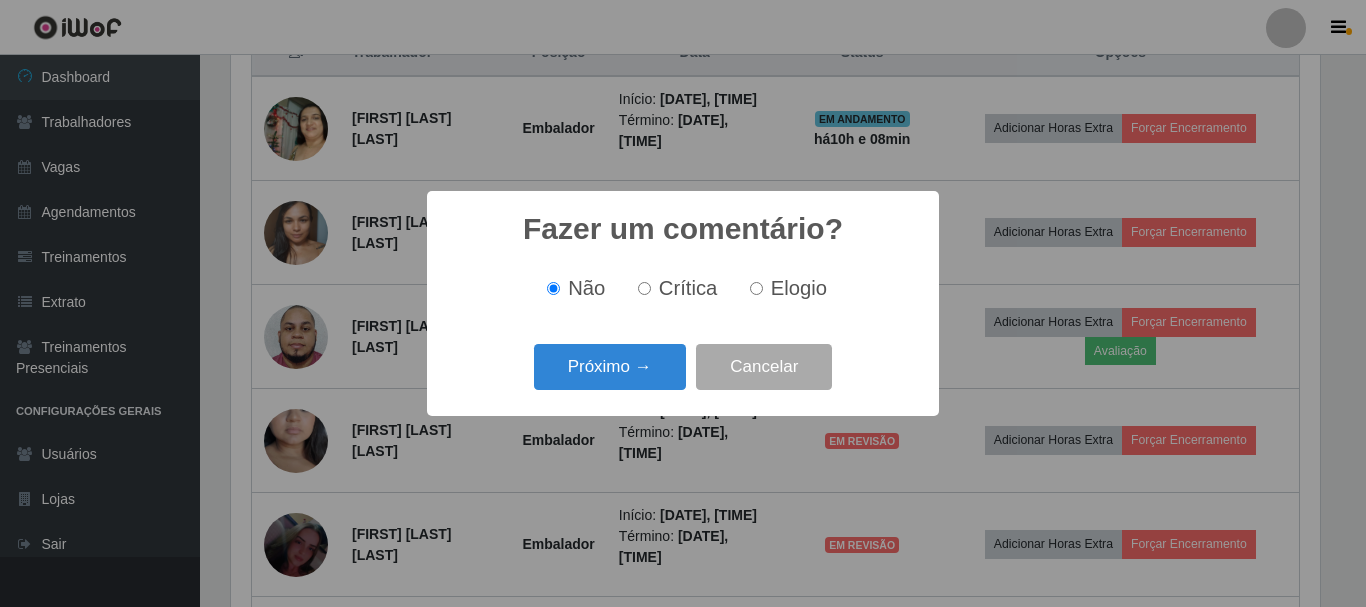 click on "Próximo →" at bounding box center (610, 367) 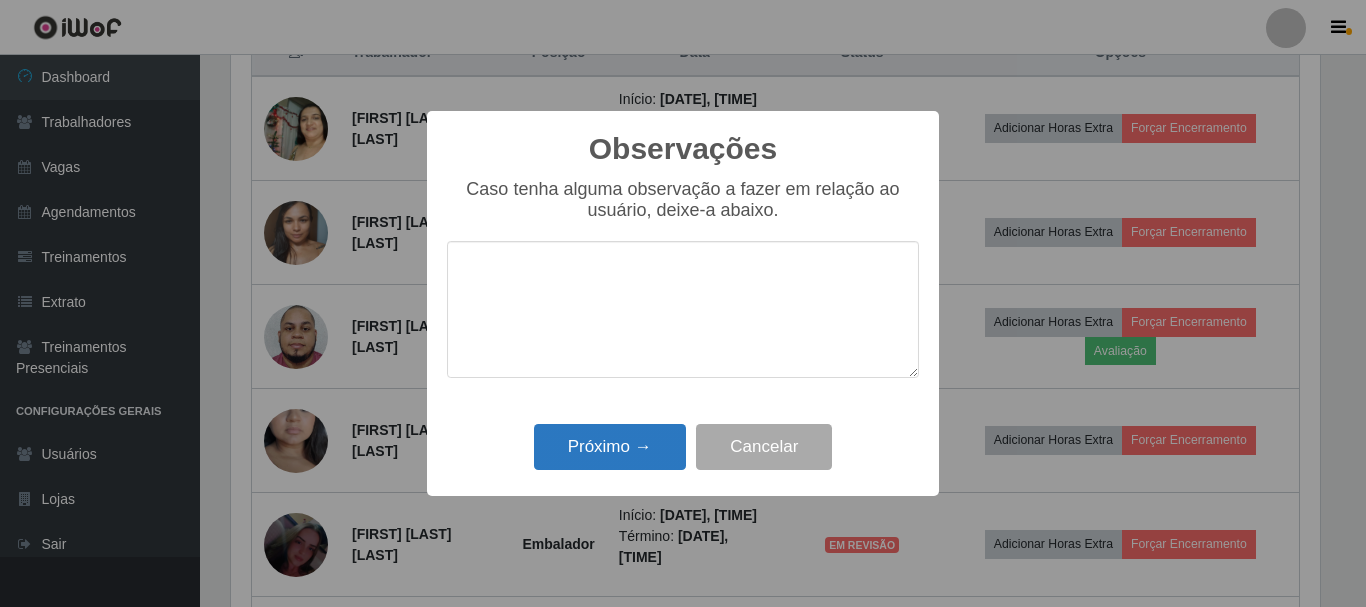 drag, startPoint x: 636, startPoint y: 414, endPoint x: 648, endPoint y: 470, distance: 57.271286 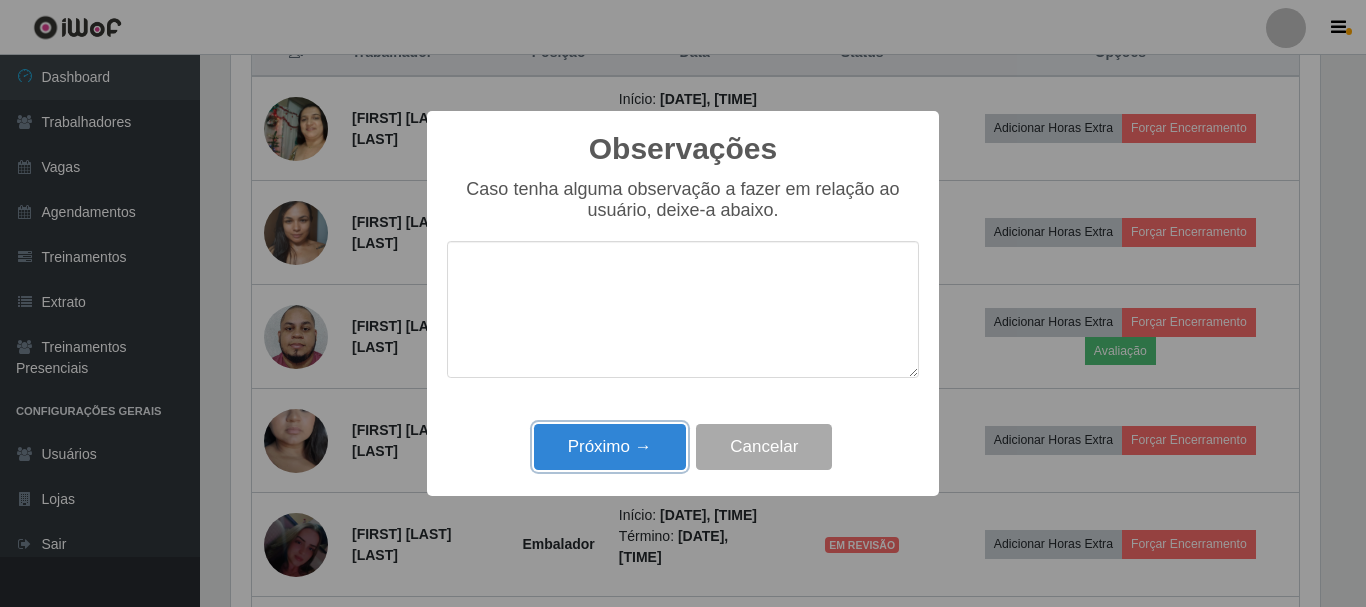 drag, startPoint x: 648, startPoint y: 470, endPoint x: 1132, endPoint y: 456, distance: 484.20242 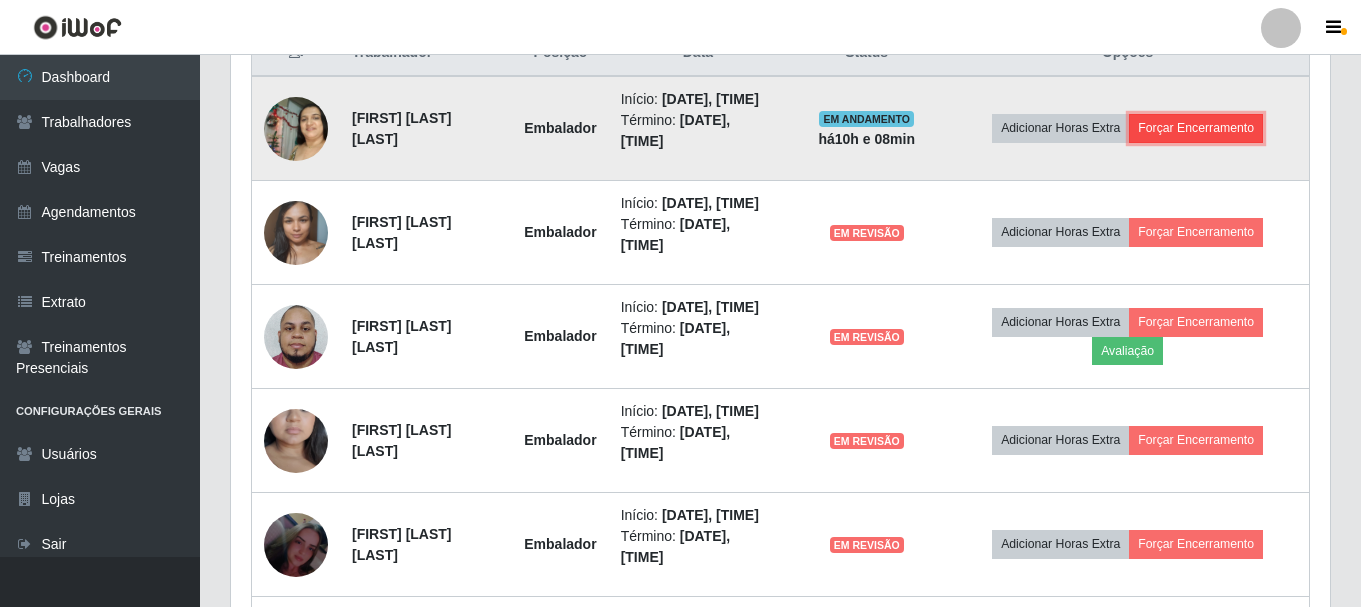 click on "Forçar Encerramento" at bounding box center [1196, 128] 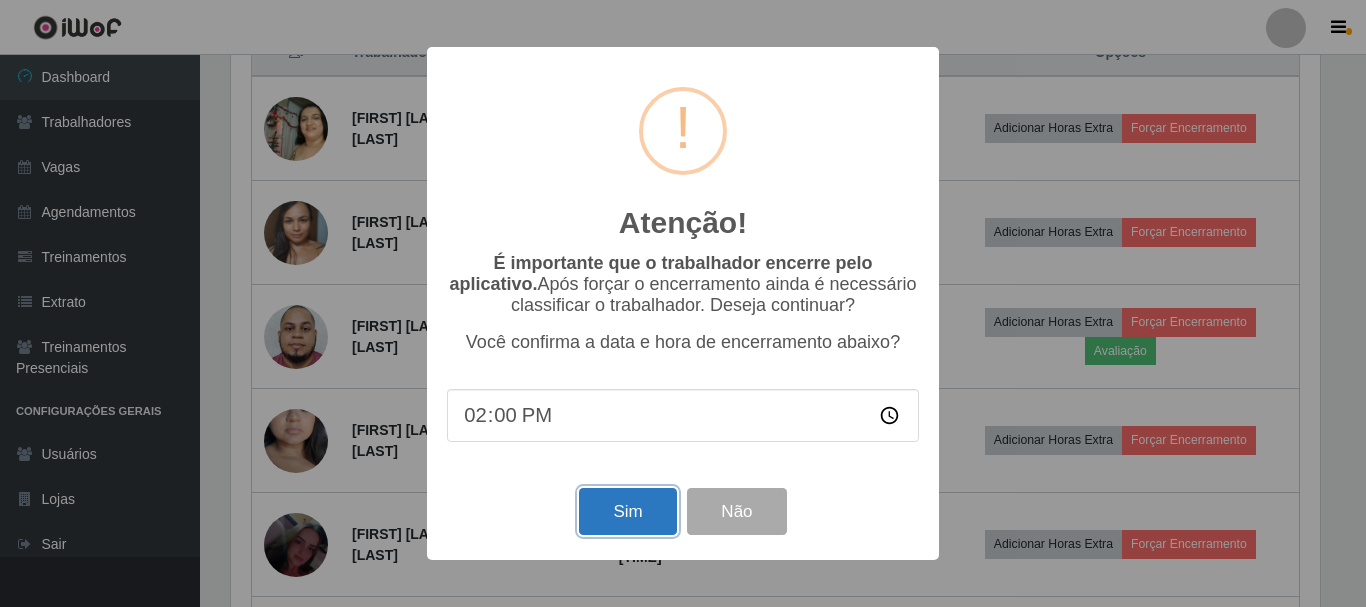 click on "Sim" at bounding box center (627, 511) 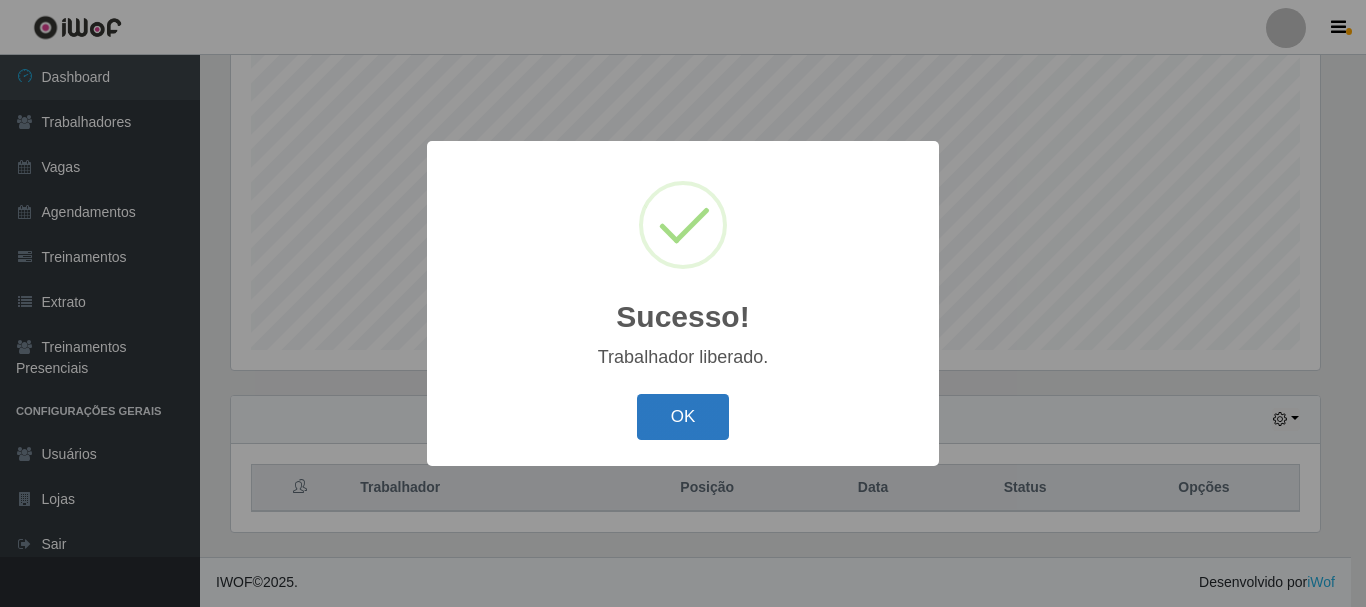 click on "OK" at bounding box center (683, 417) 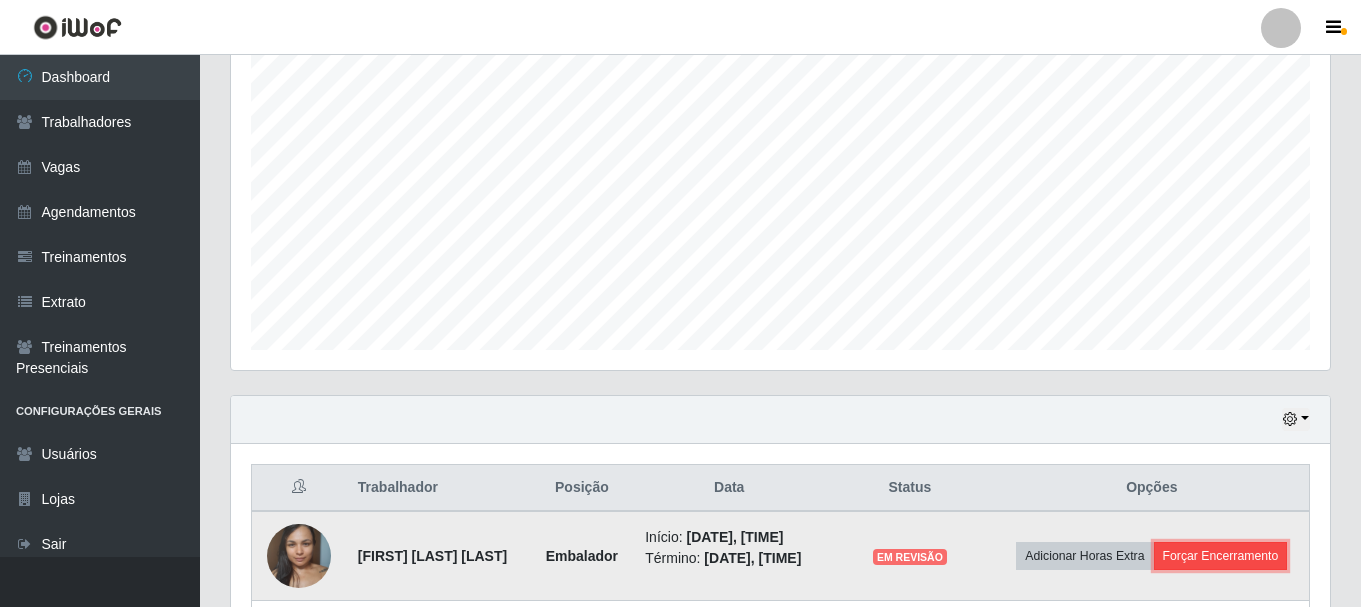 click on "Forçar Encerramento" at bounding box center [1221, 556] 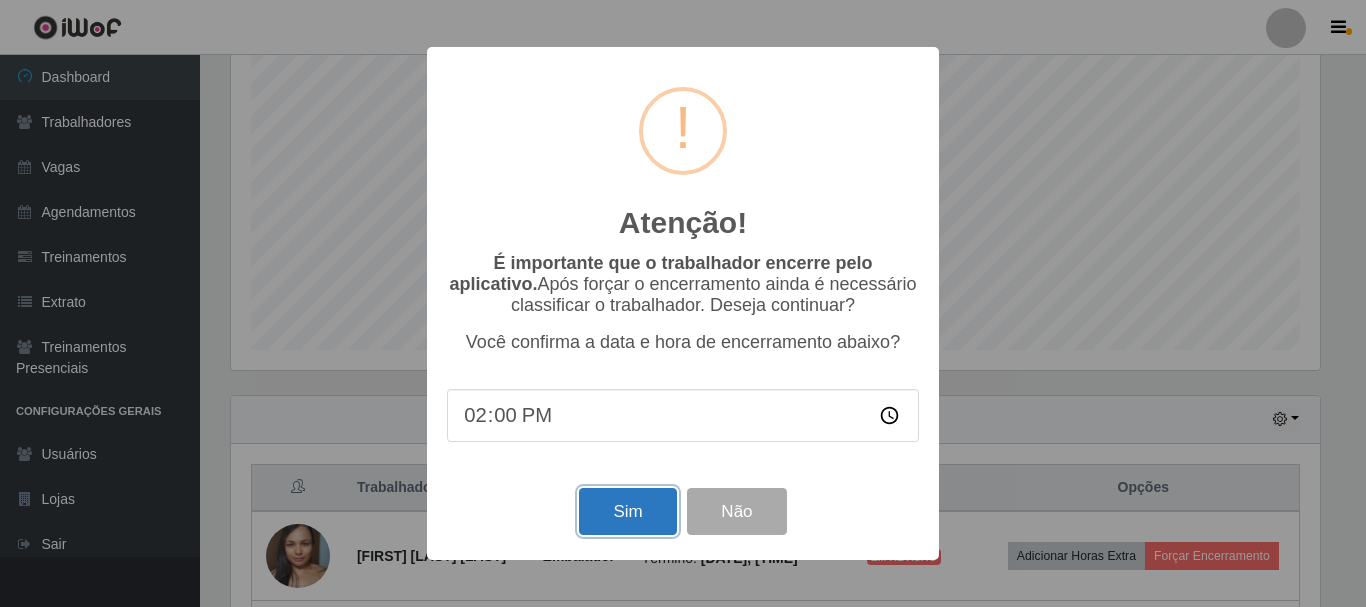 click on "Sim" at bounding box center (627, 511) 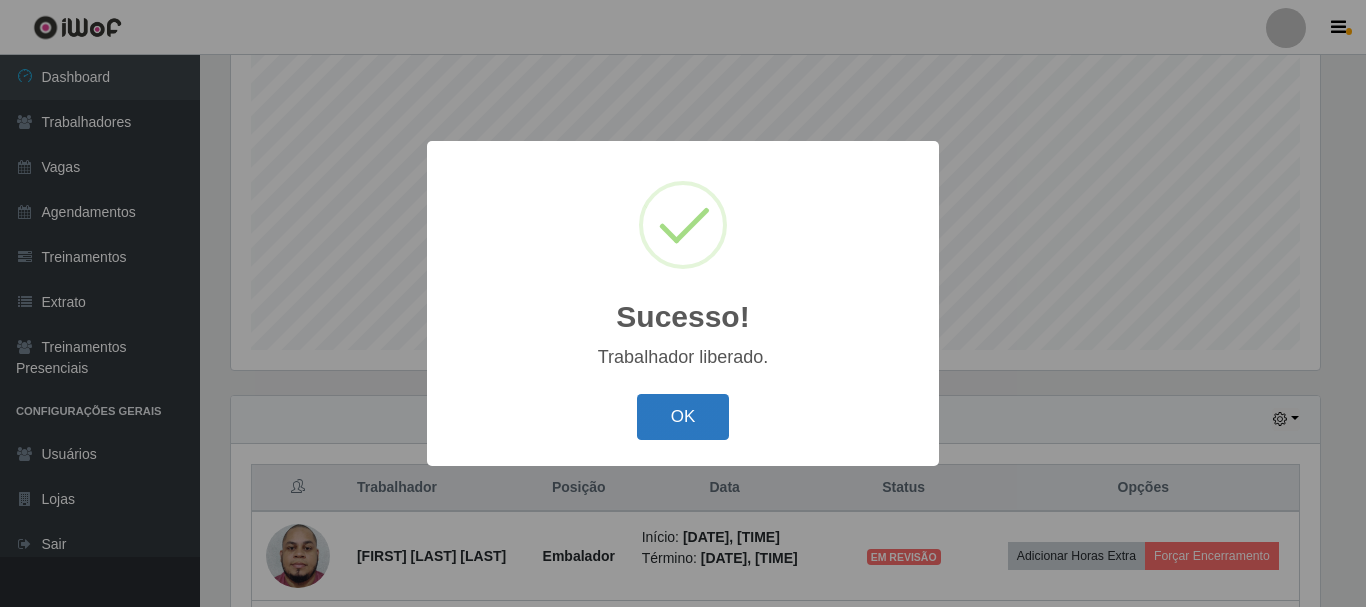 click on "OK" at bounding box center (683, 417) 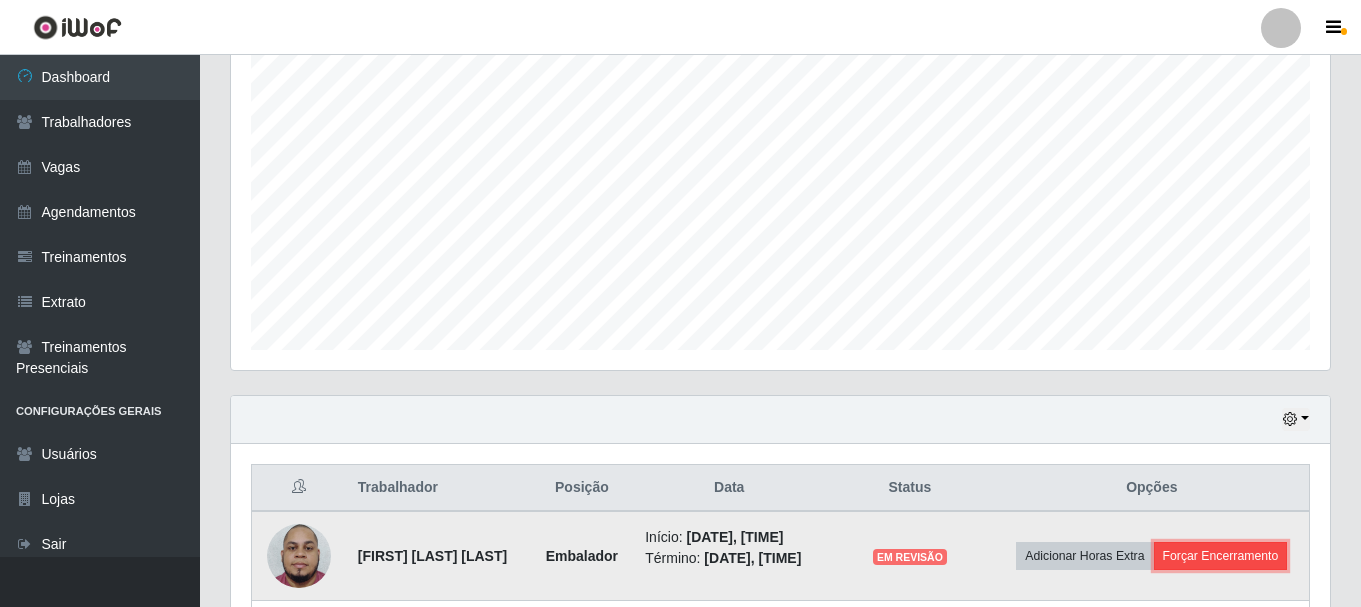 click on "Forçar Encerramento" at bounding box center (1221, 556) 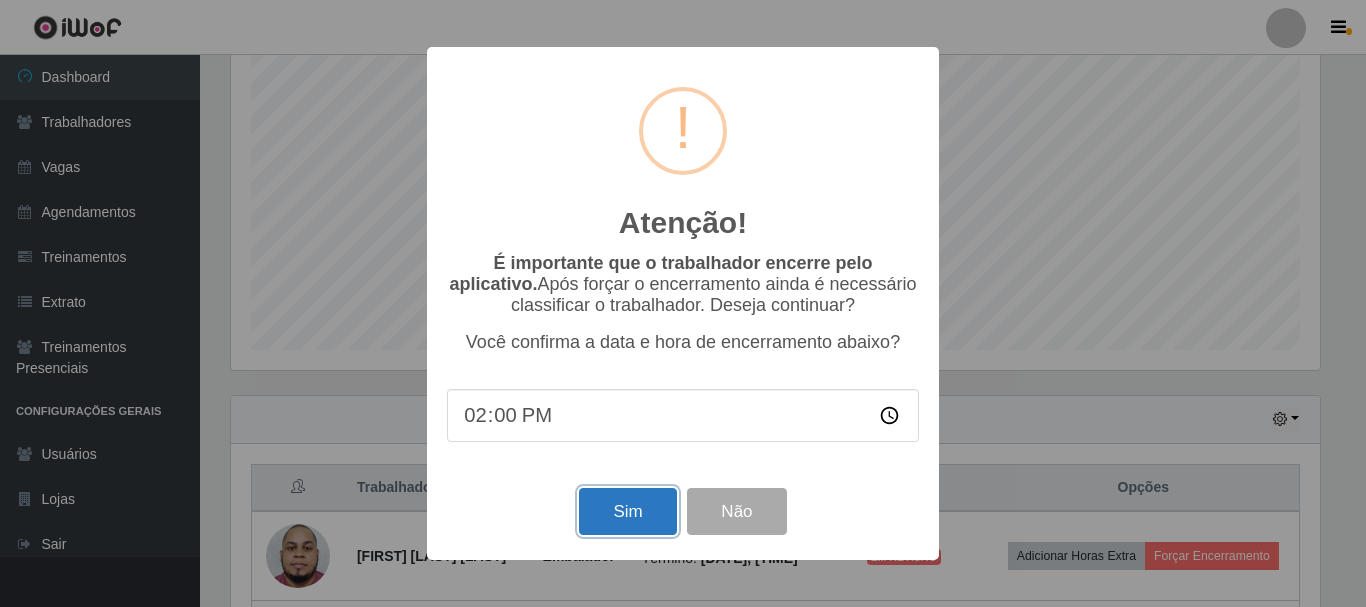 click on "Sim" at bounding box center [627, 511] 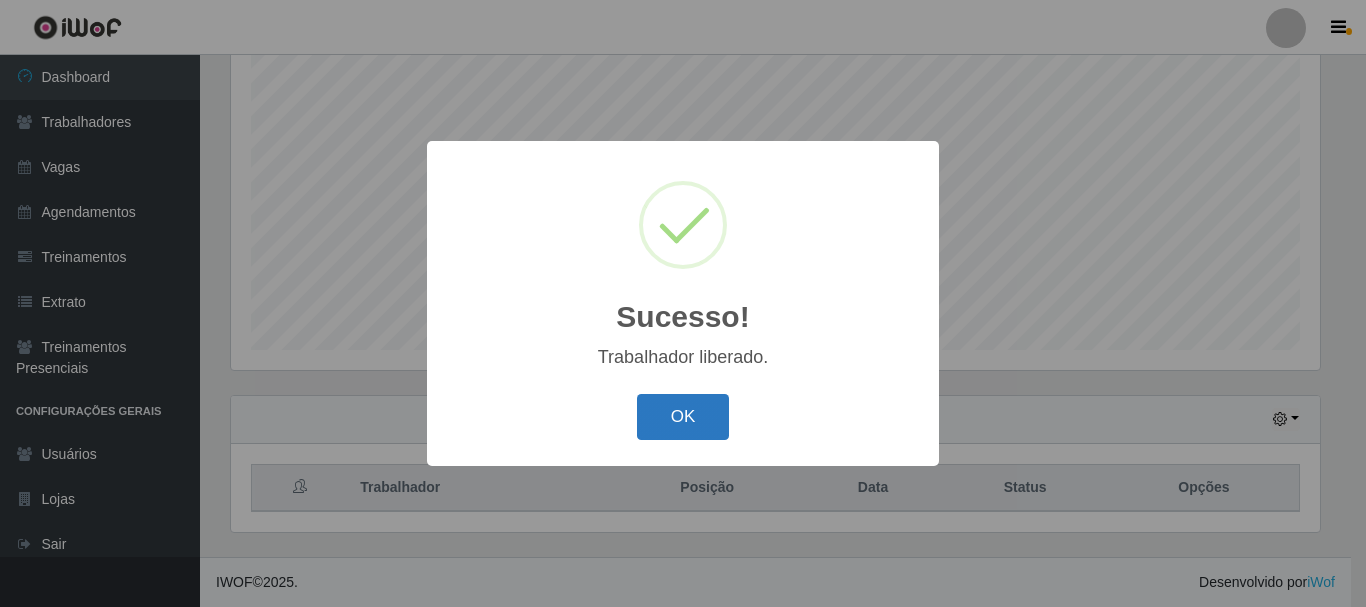 click on "OK" at bounding box center (683, 417) 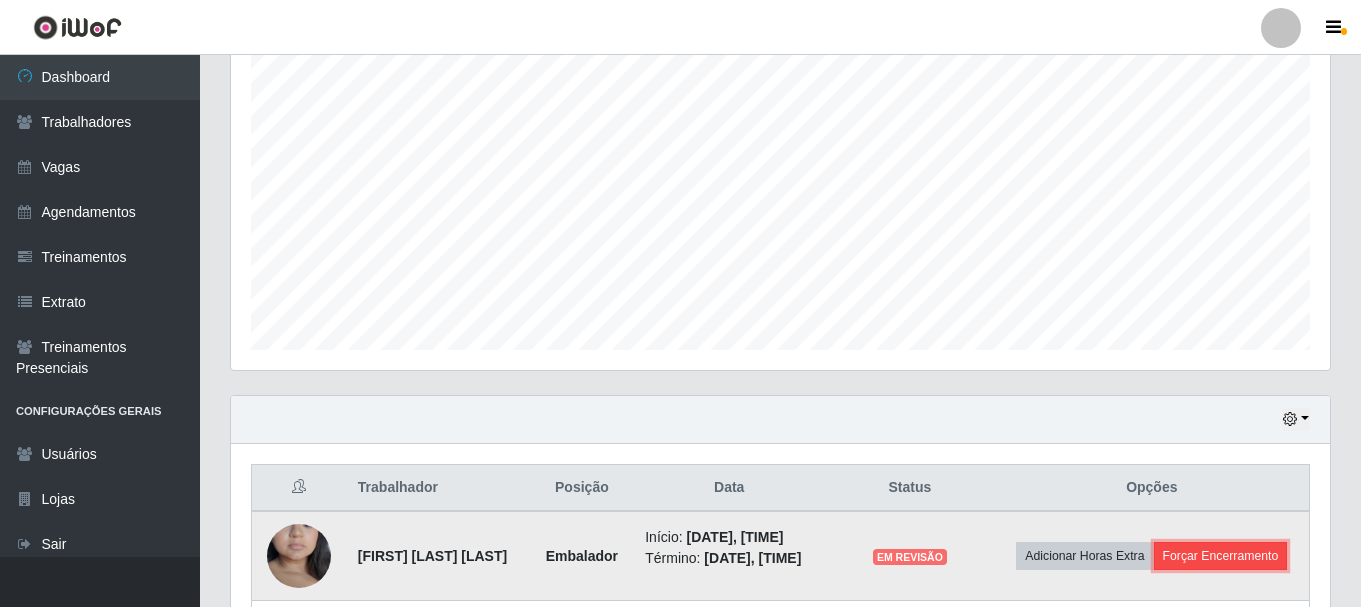 click on "Forçar Encerramento" at bounding box center [1221, 556] 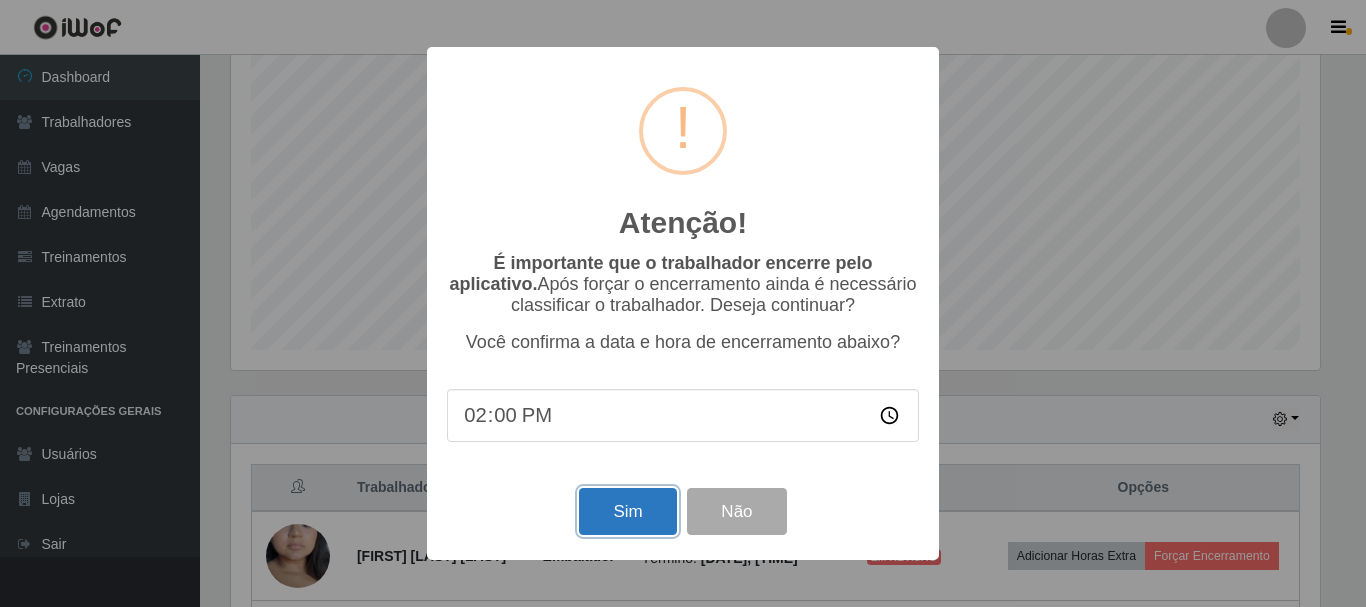 click on "Sim" at bounding box center (627, 511) 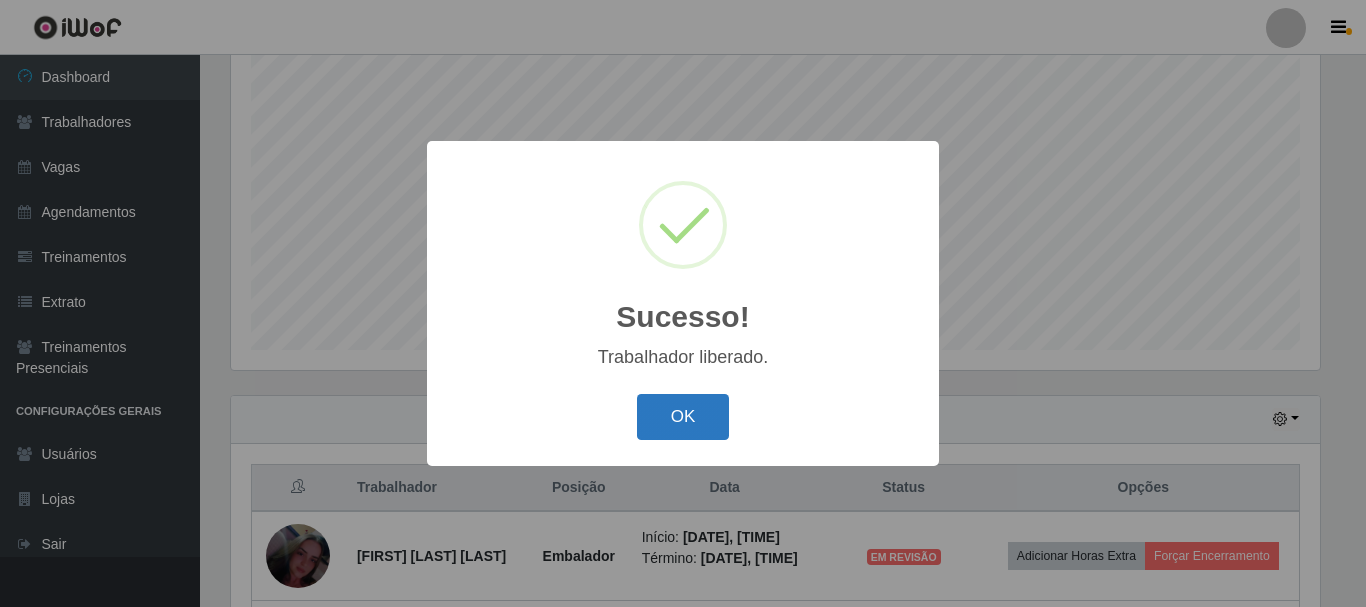 click on "OK" at bounding box center (683, 417) 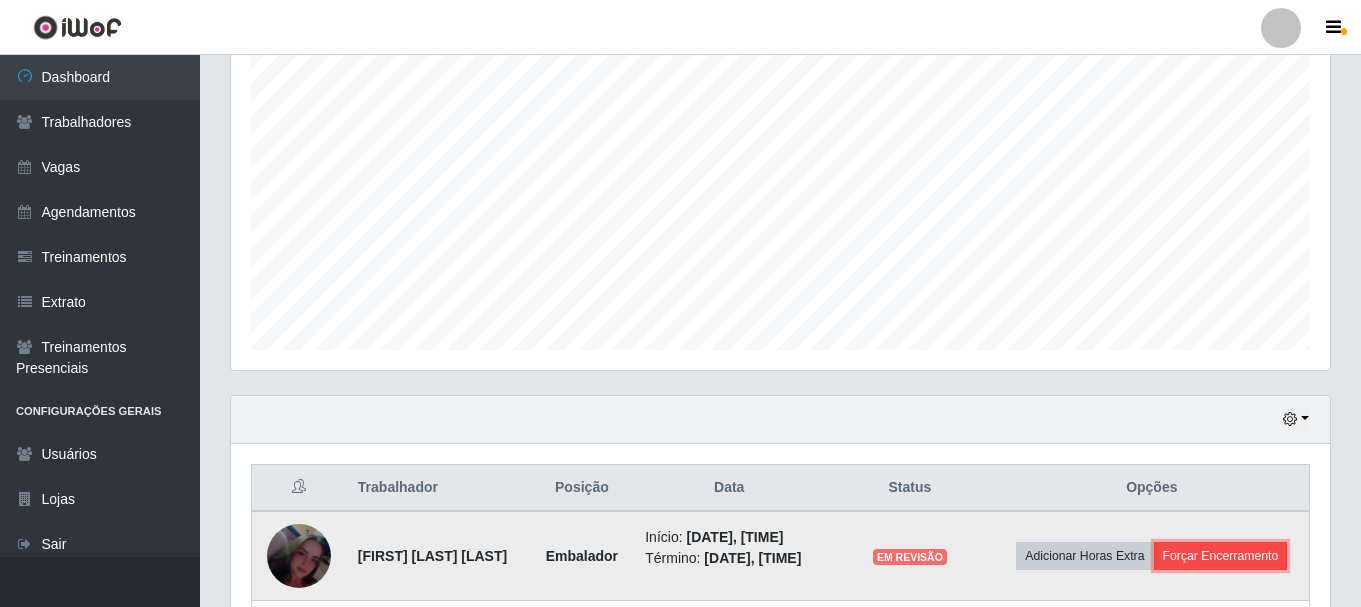 click on "Forçar Encerramento" at bounding box center [1221, 556] 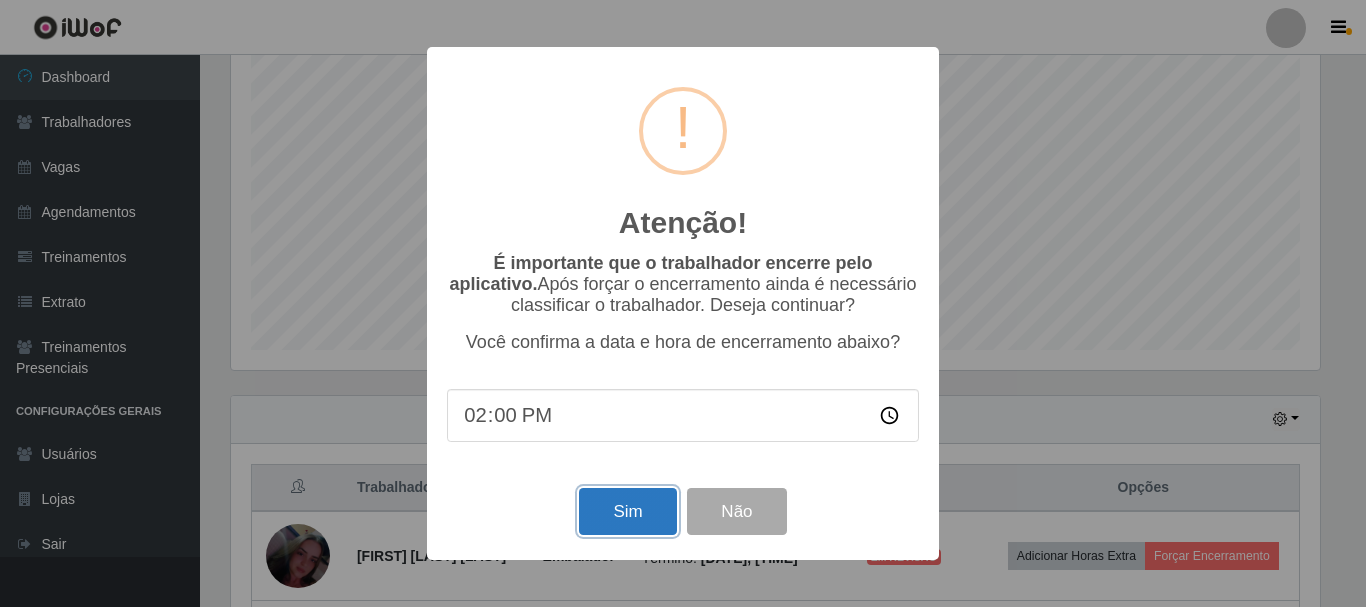 click on "Sim" at bounding box center (627, 511) 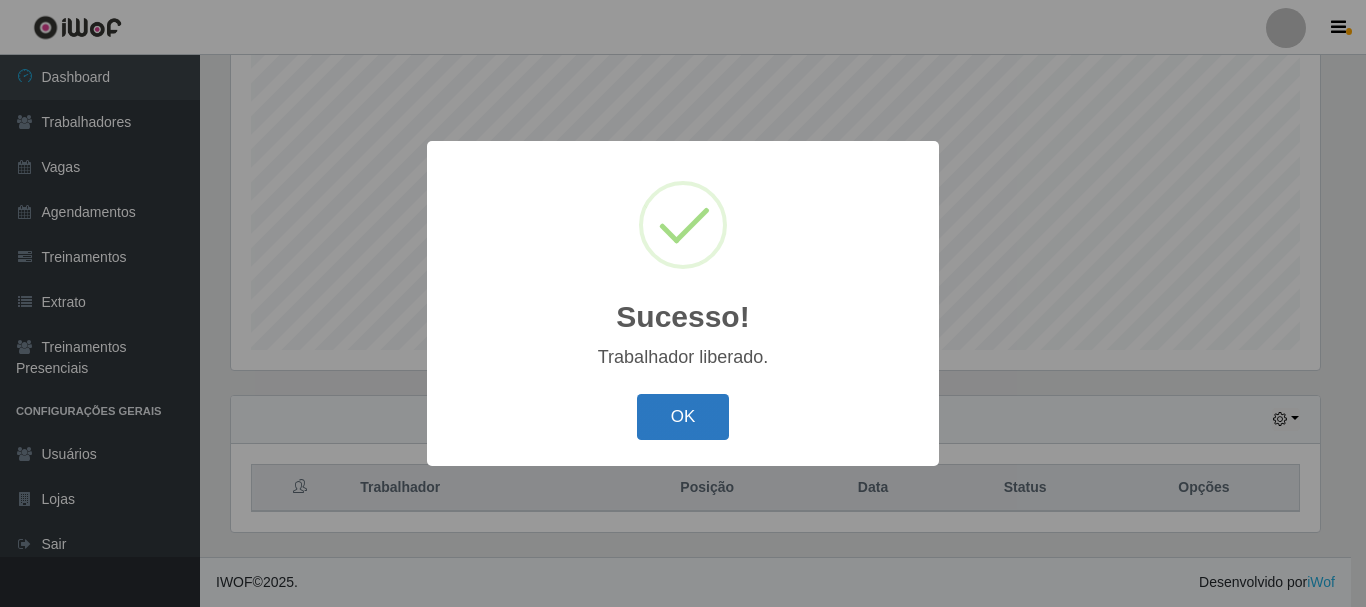 click on "OK" at bounding box center [683, 417] 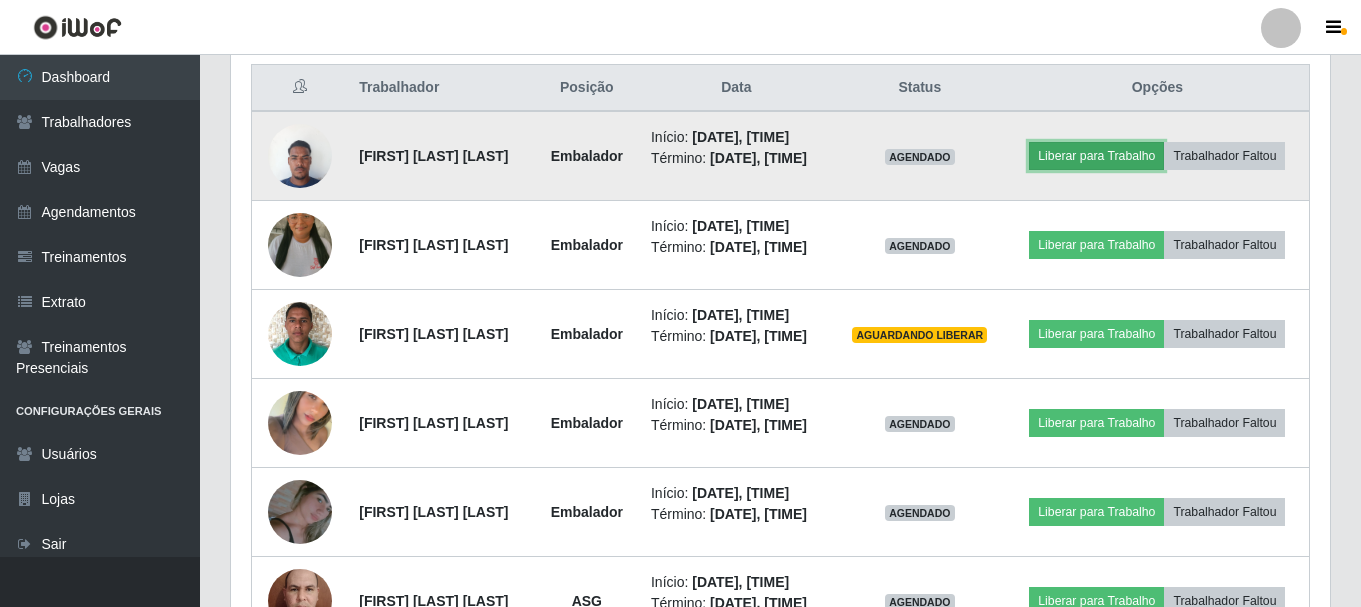 click on "Liberar para Trabalho" at bounding box center (1096, 156) 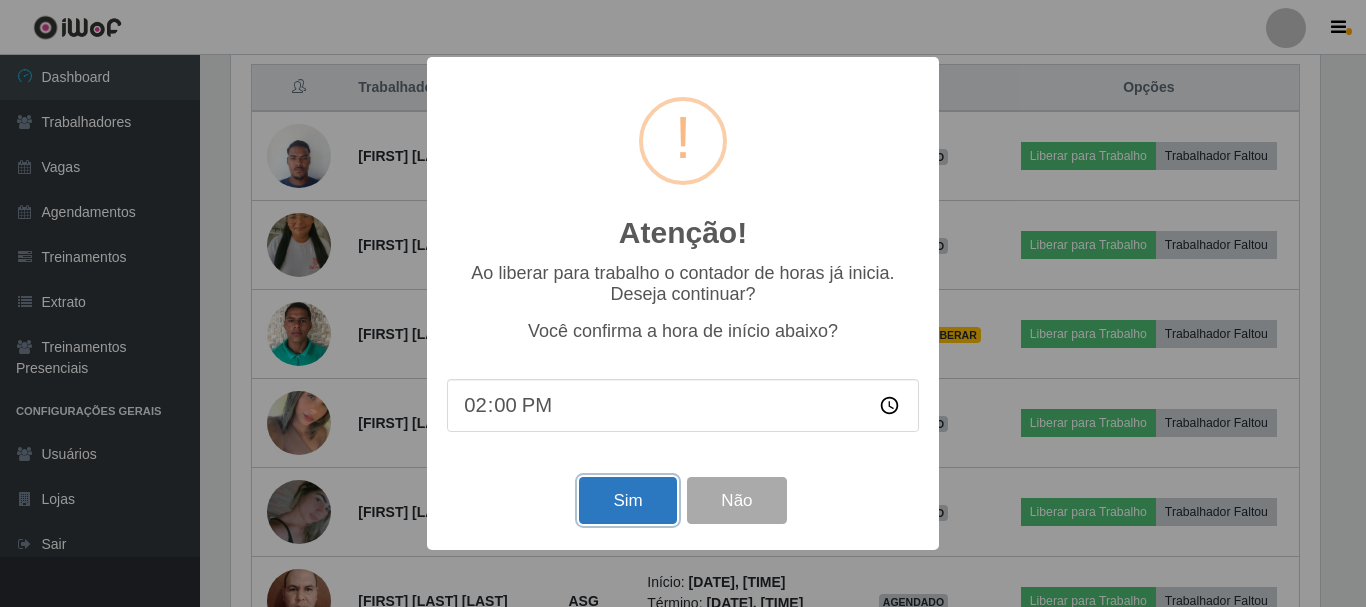 click on "Sim" at bounding box center [627, 500] 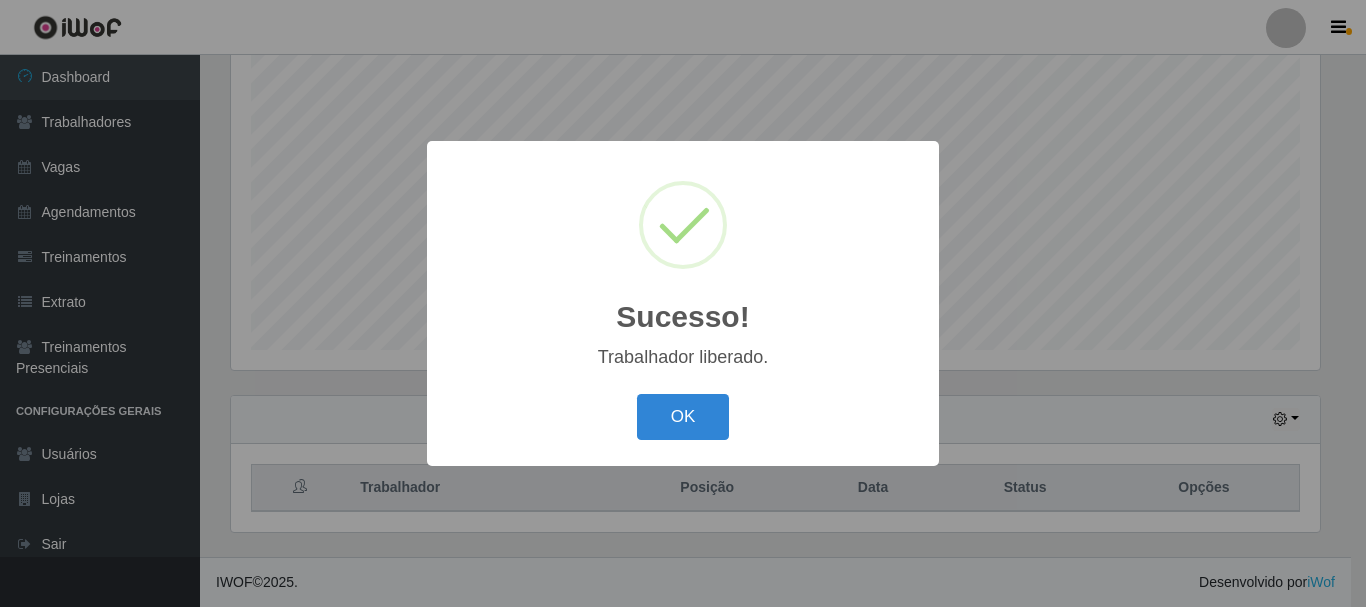 click on "Sucesso! × Trabalhador liberado. OK Cancel" at bounding box center [683, 303] 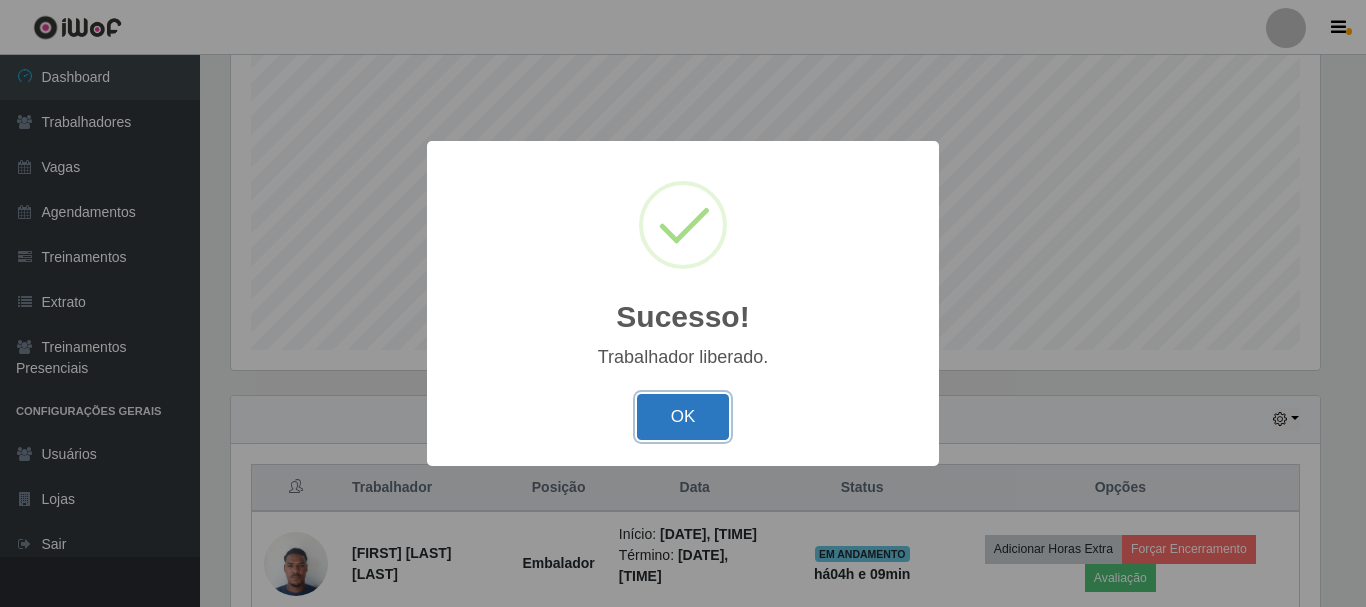 click on "OK" at bounding box center (683, 417) 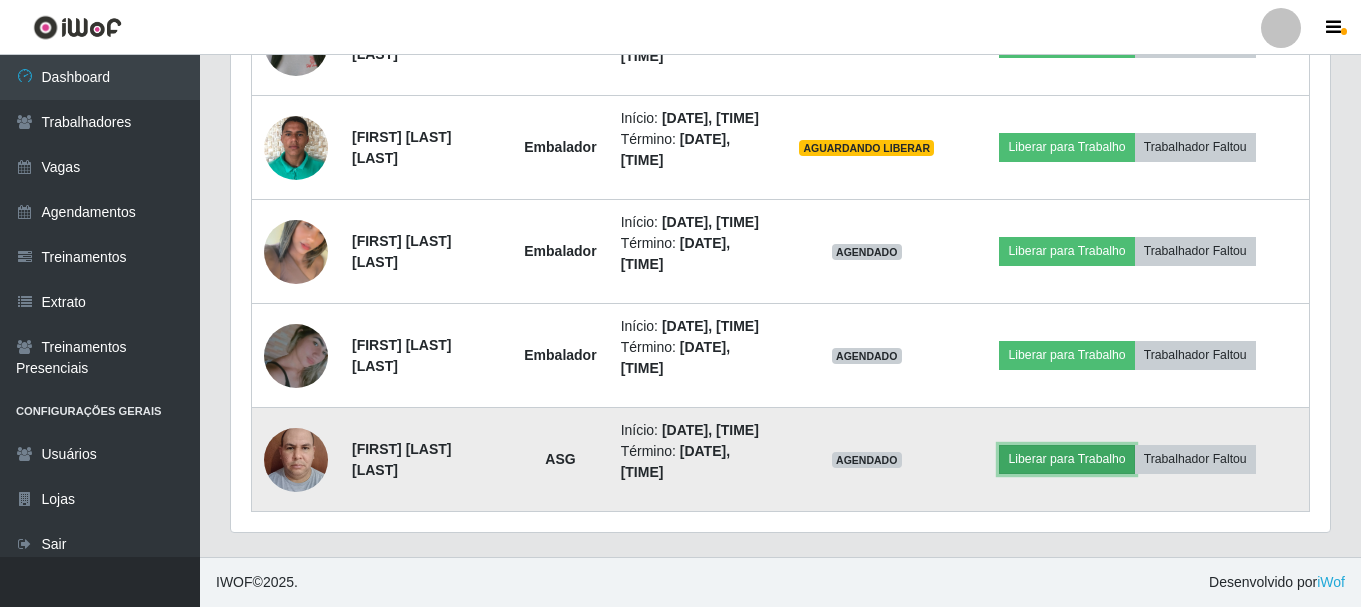 click on "Liberar para Trabalho" at bounding box center [1066, 459] 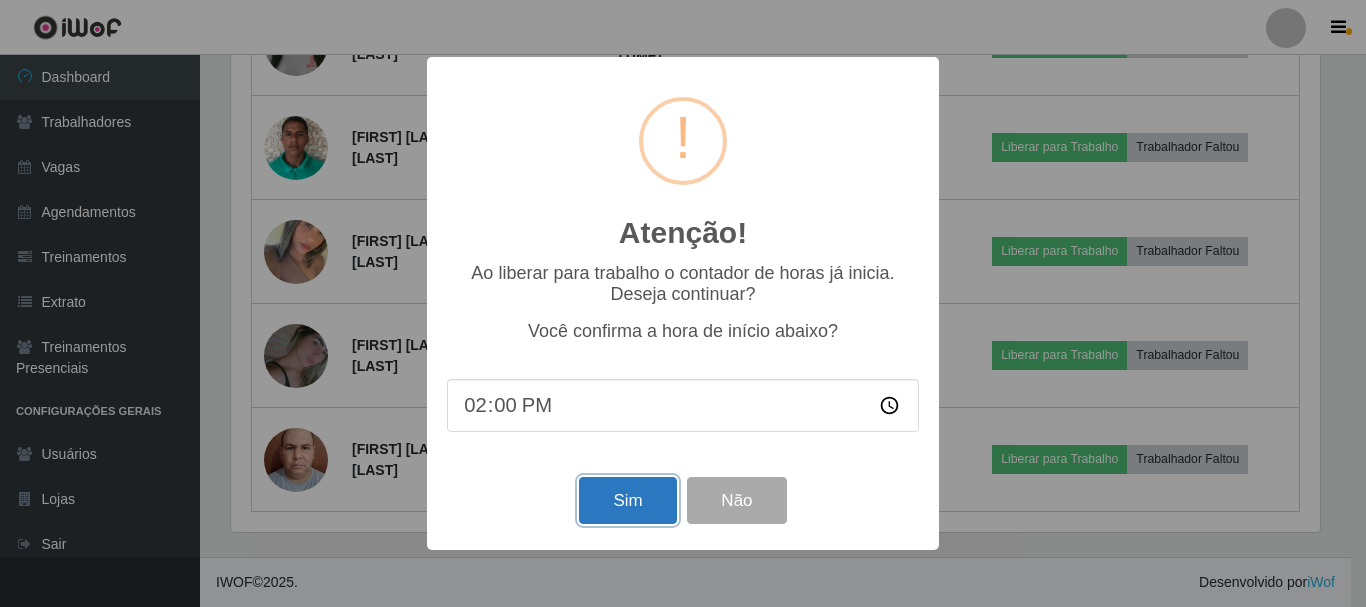click on "Sim" at bounding box center [627, 500] 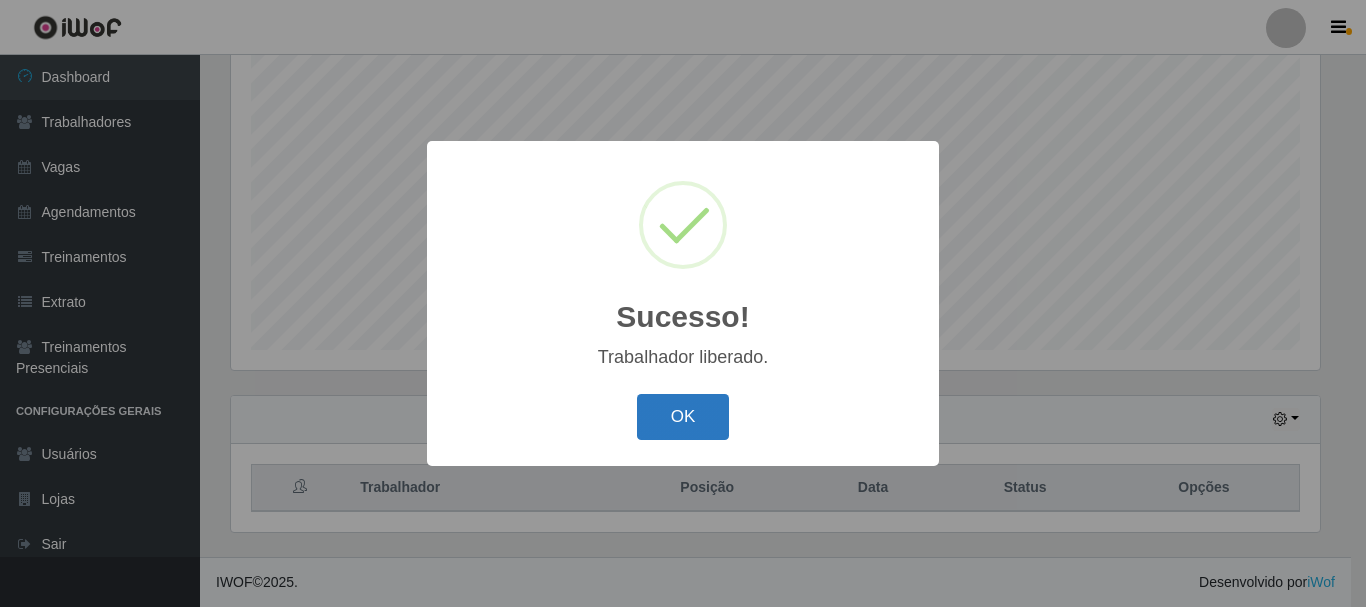 click on "OK" at bounding box center (683, 417) 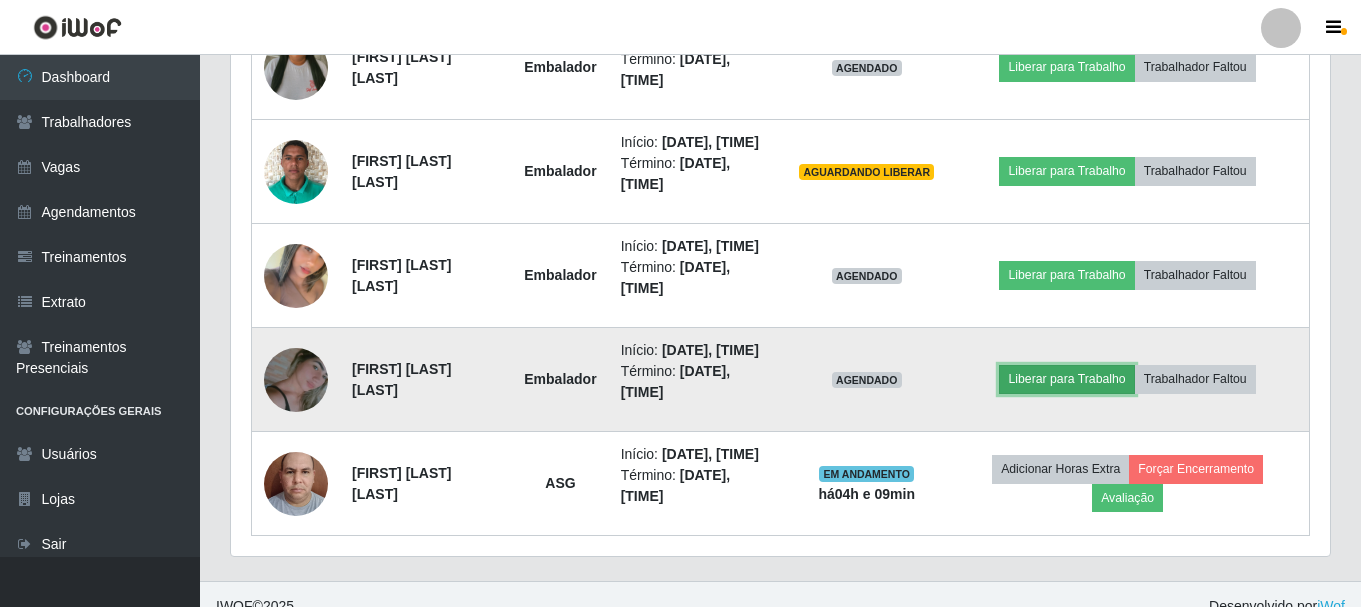 click on "Liberar para Trabalho" at bounding box center (1066, 379) 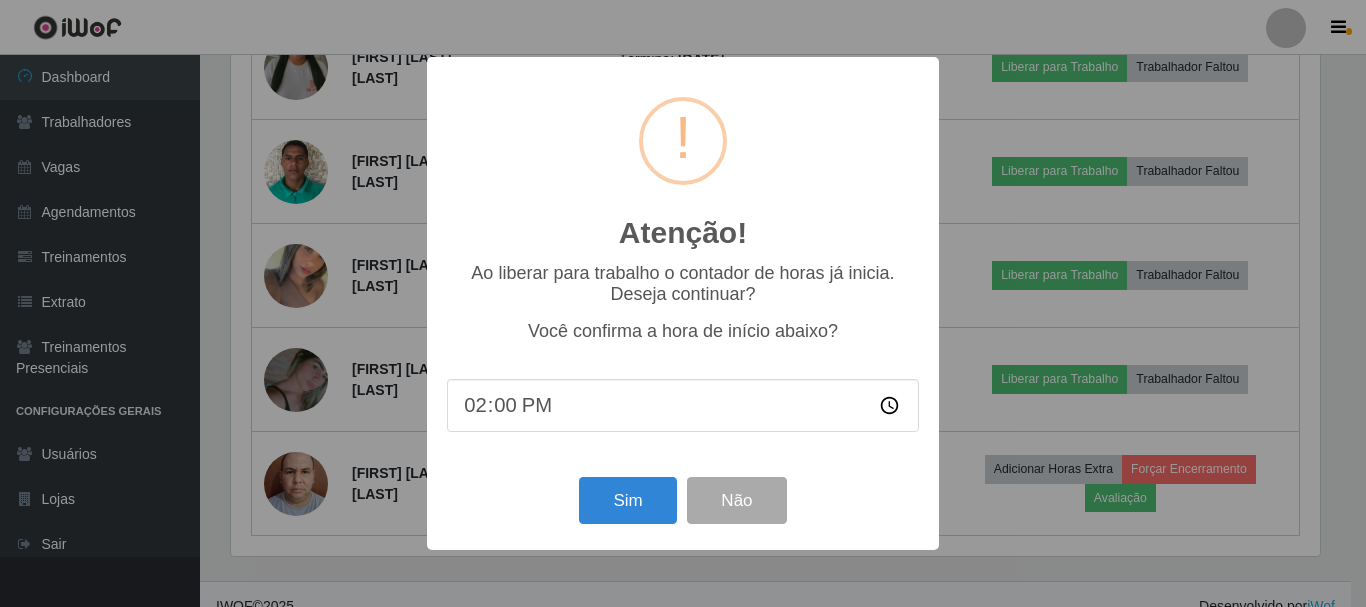click on "Sim Não" at bounding box center (683, 500) 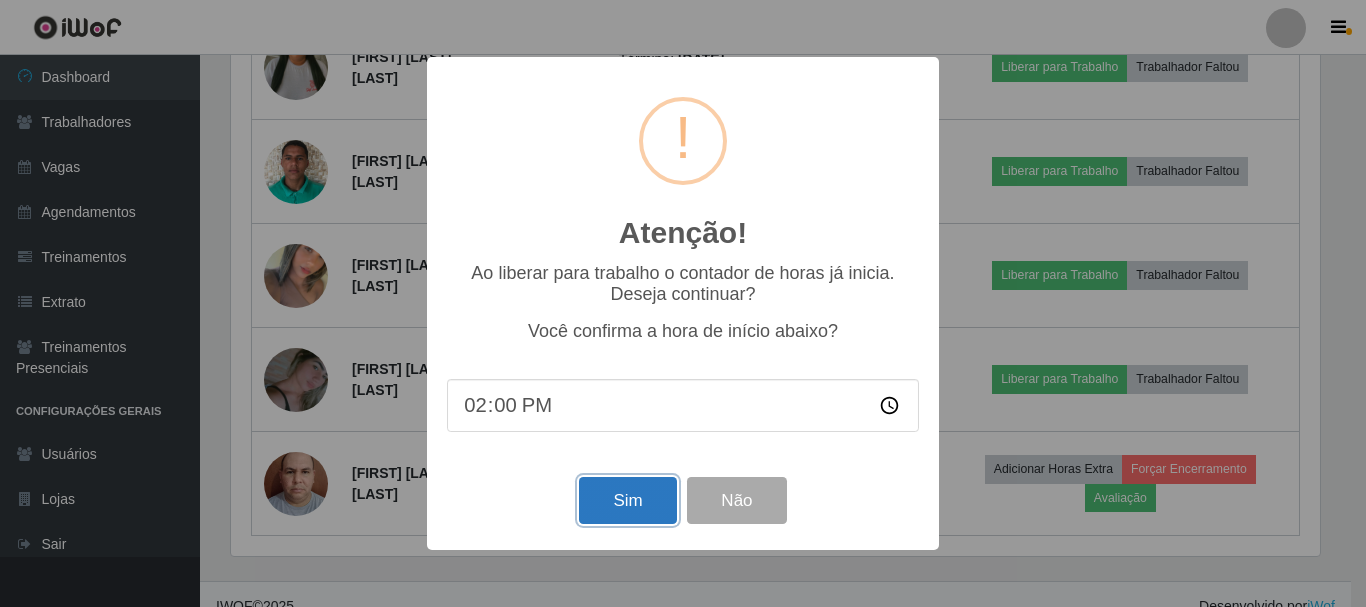 click on "Sim" at bounding box center [627, 500] 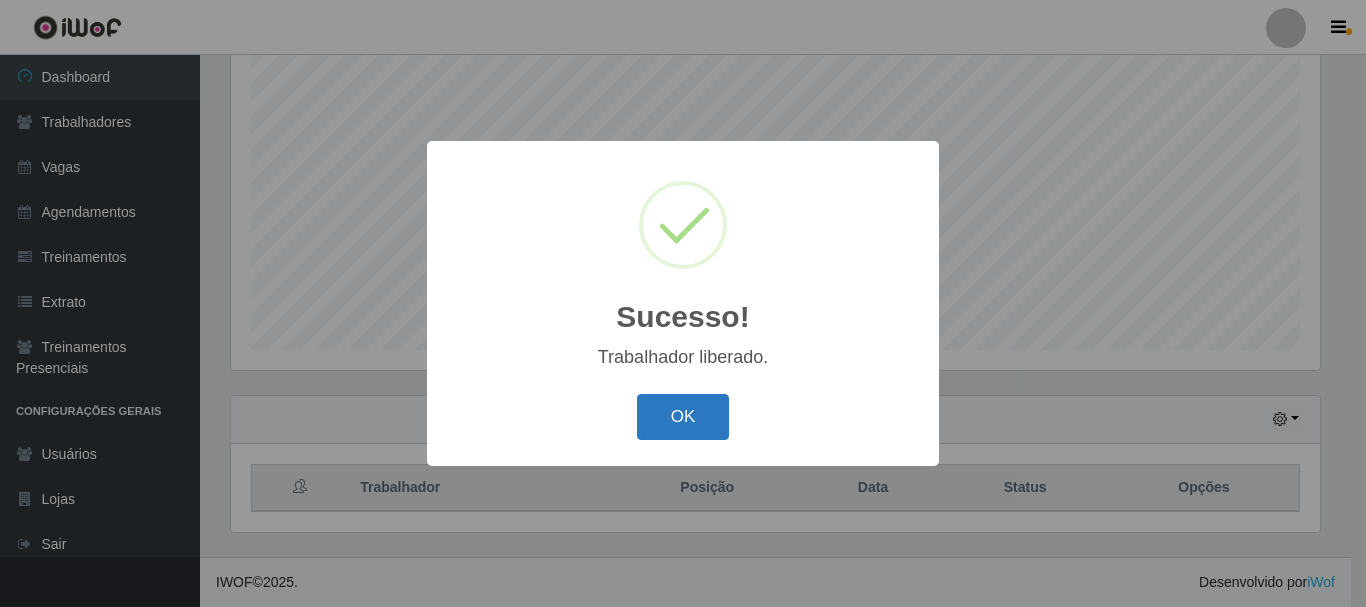 click on "OK" at bounding box center (683, 417) 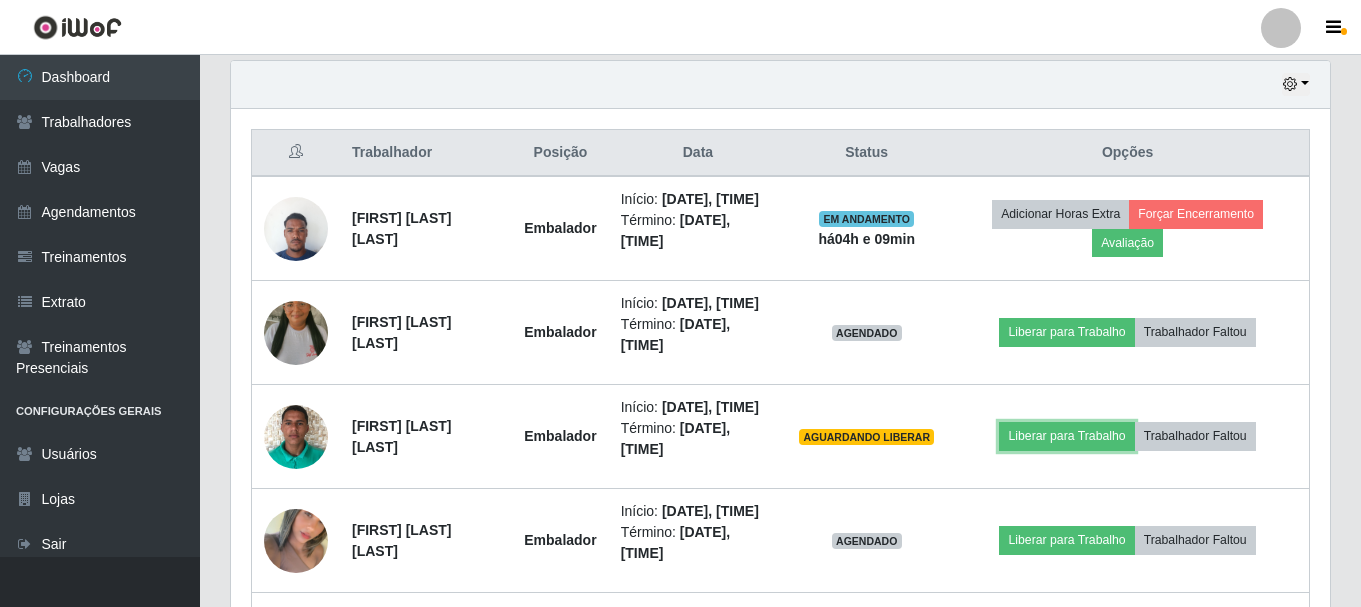 click on "Liberar para Trabalho" at bounding box center [1066, 436] 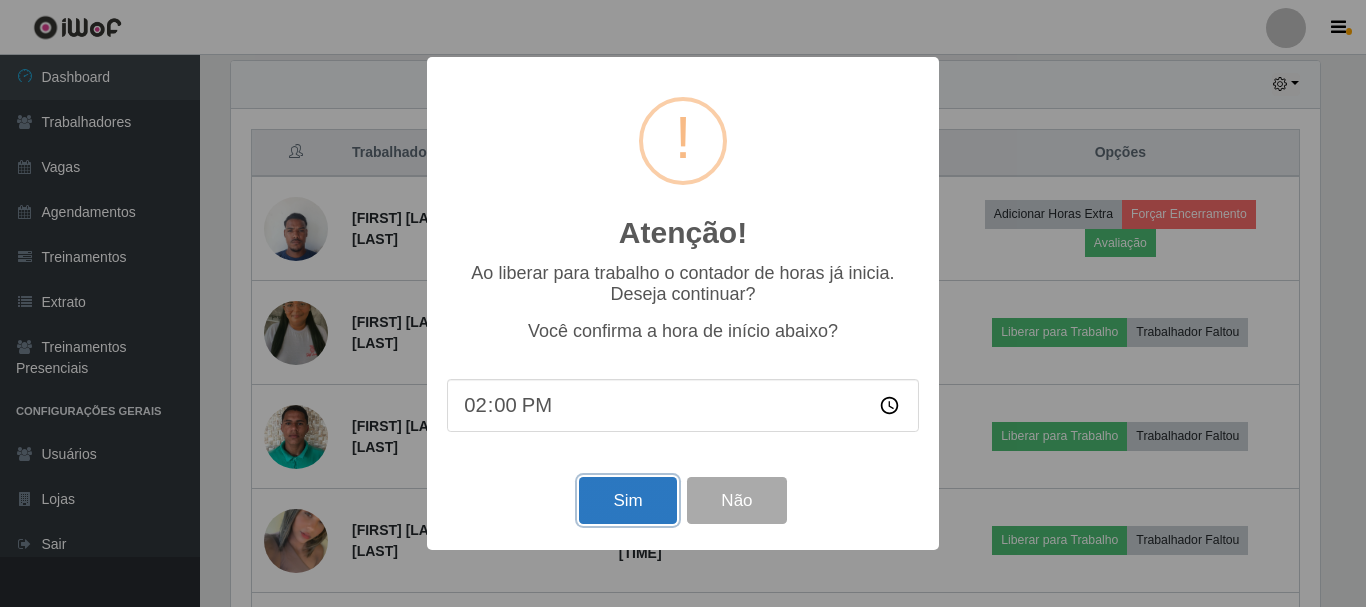 click on "Sim" at bounding box center (627, 500) 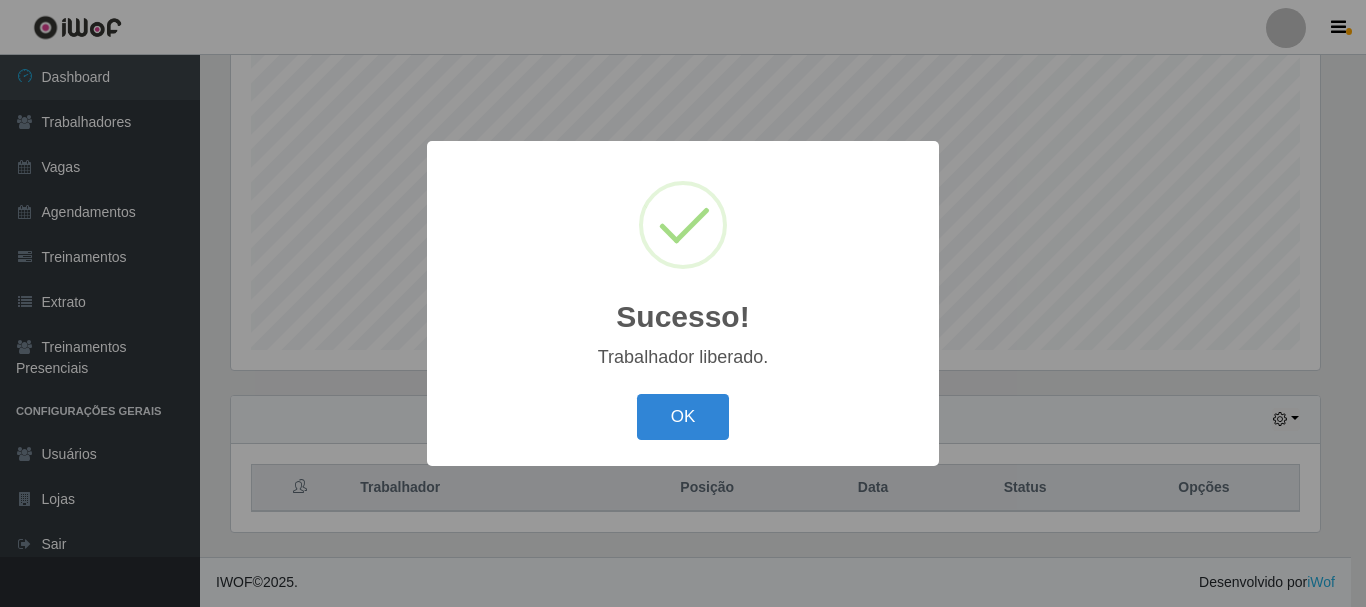 click on "Sucesso! × Trabalhador liberado. OK Cancel" at bounding box center (683, 303) 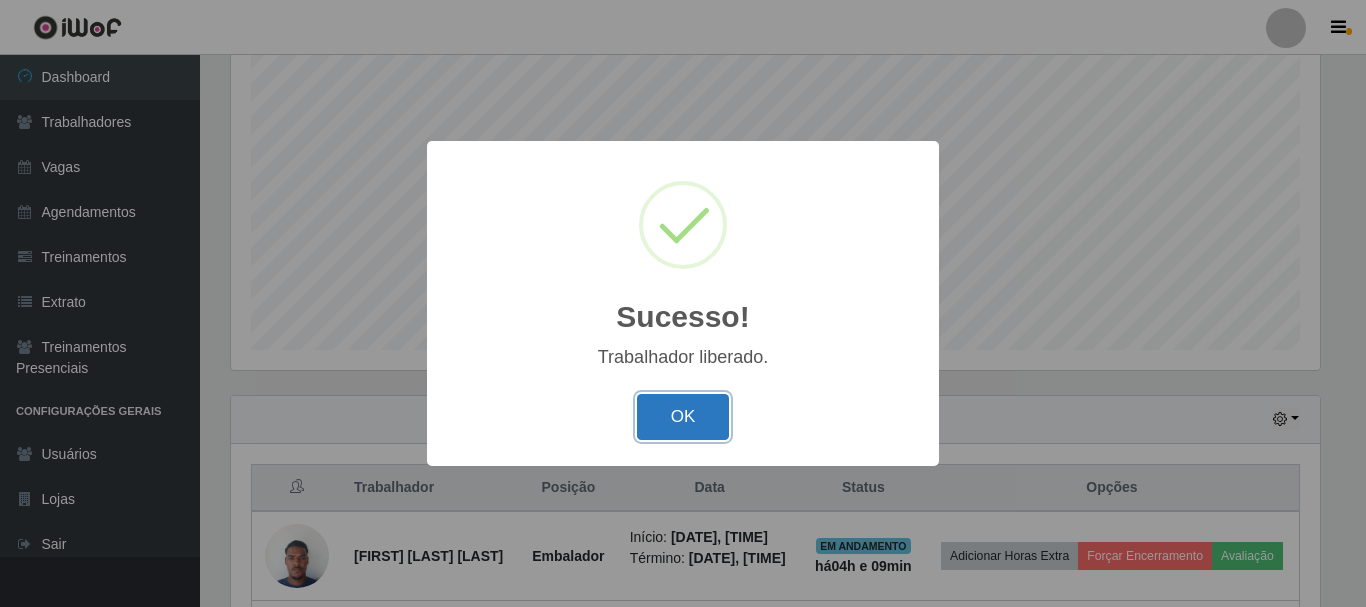 click on "OK" at bounding box center (683, 417) 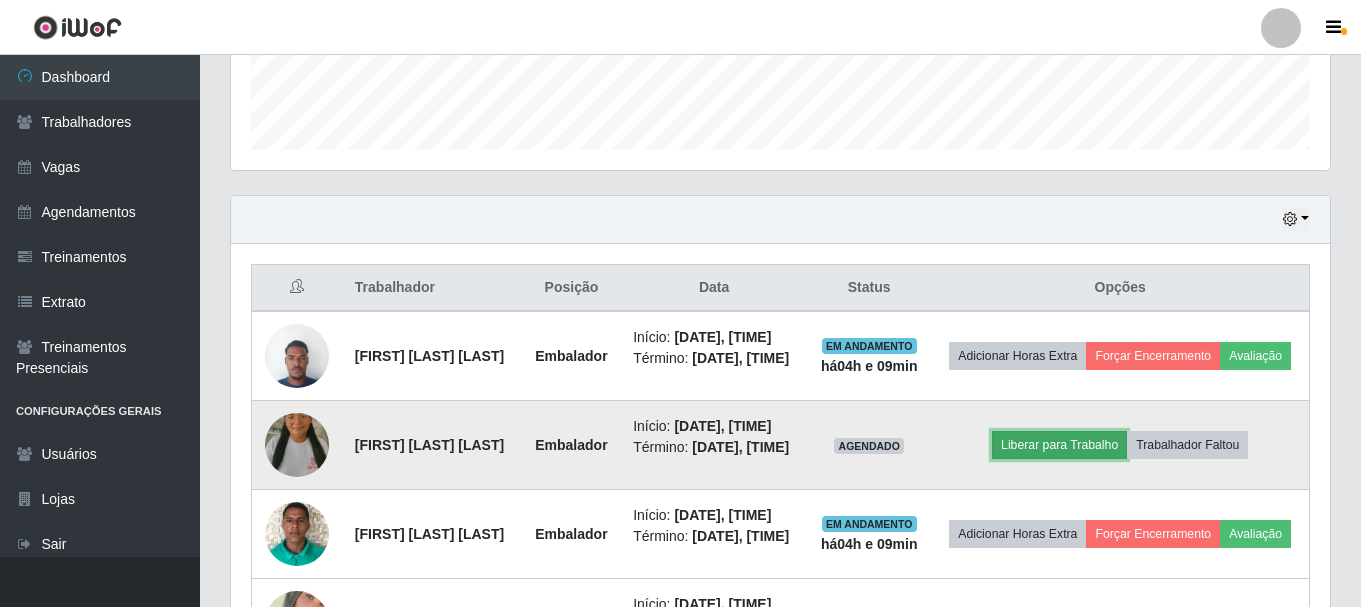 click on "Liberar para Trabalho" at bounding box center (1059, 445) 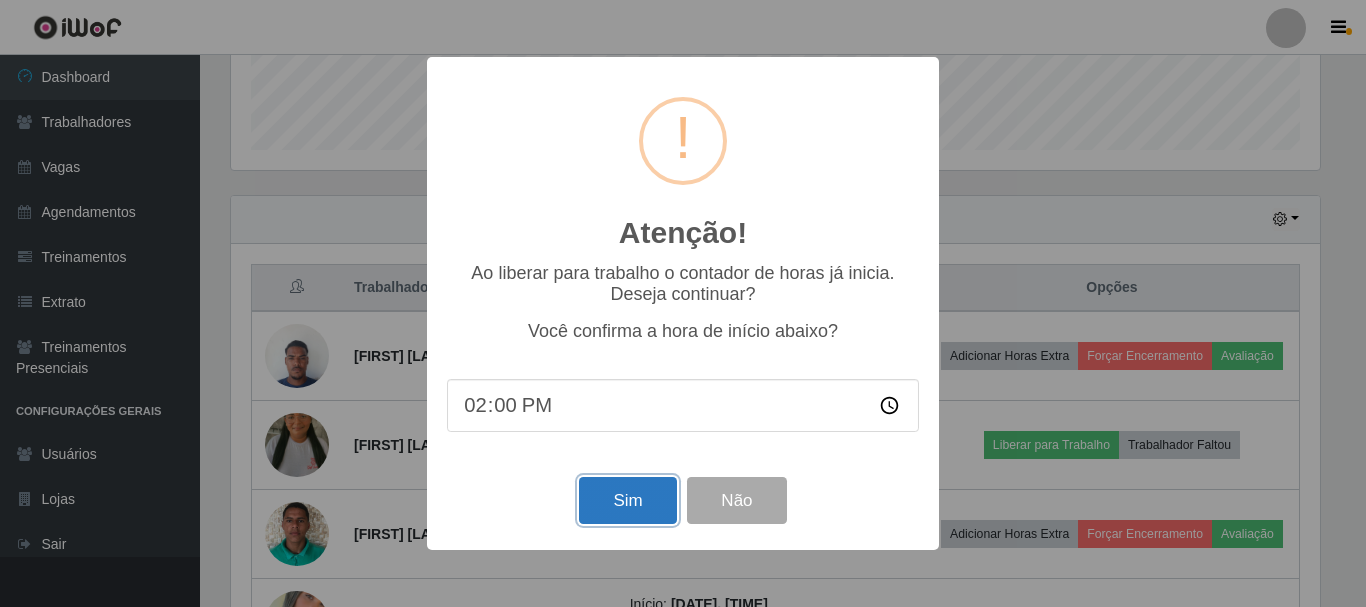 click on "Sim" at bounding box center [627, 500] 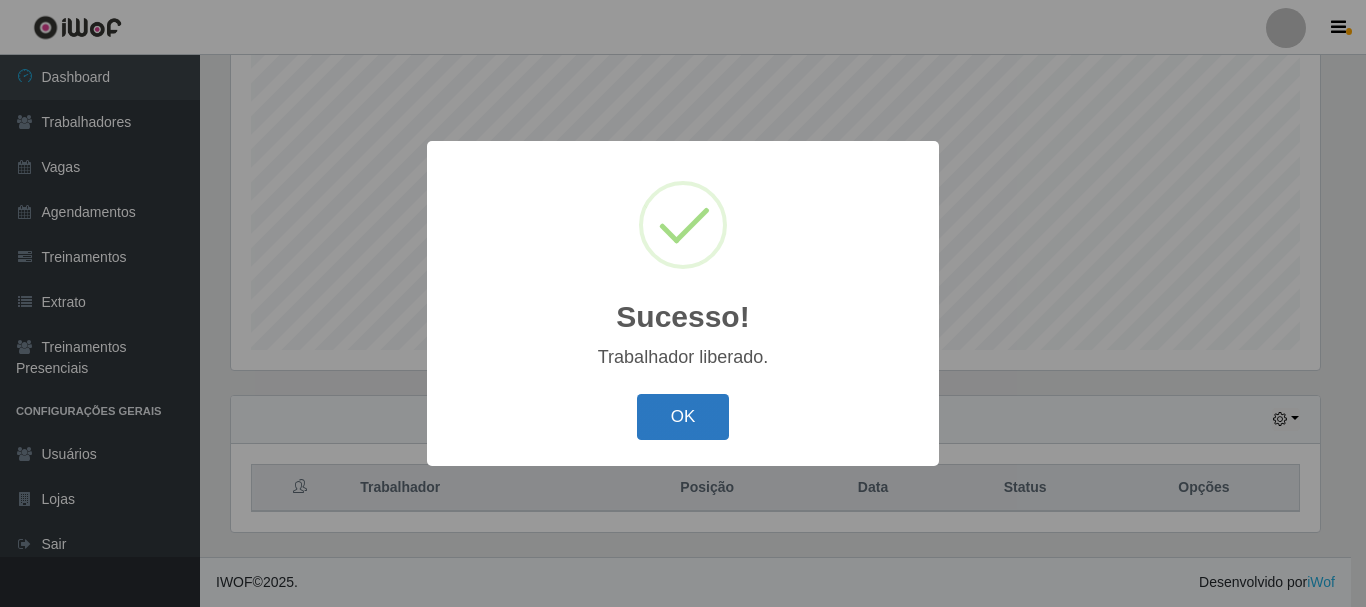 click on "OK" at bounding box center (683, 417) 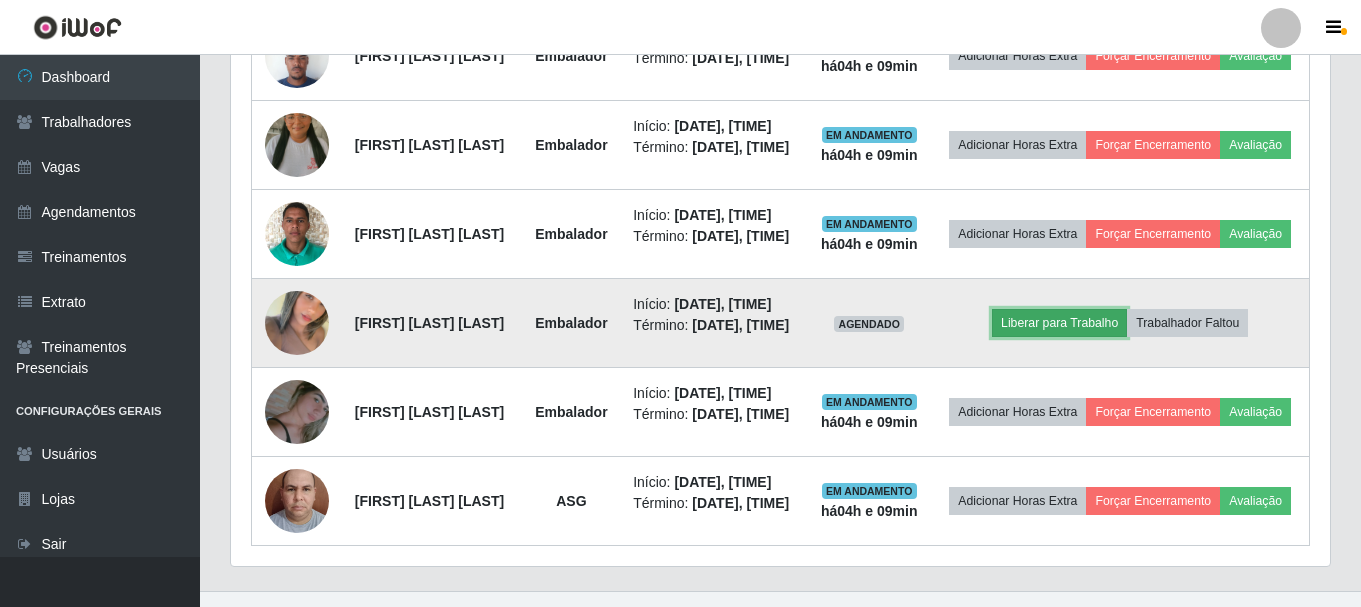 click on "Liberar para Trabalho" at bounding box center [1059, 323] 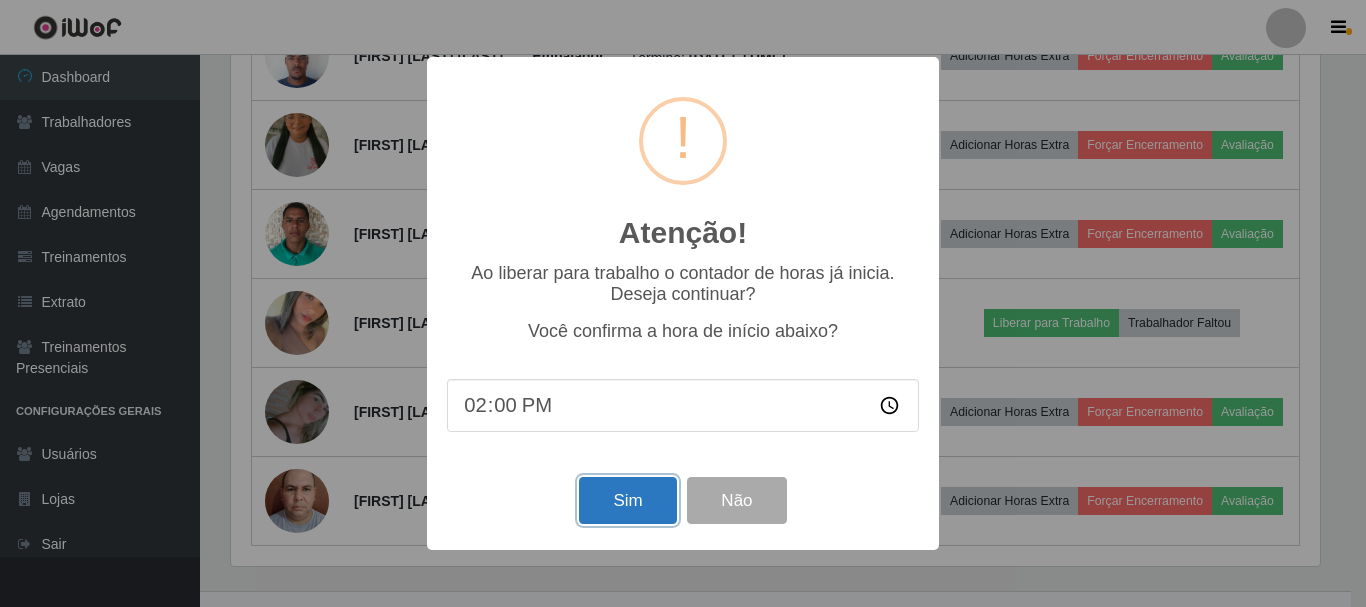 click on "Sim" at bounding box center (627, 500) 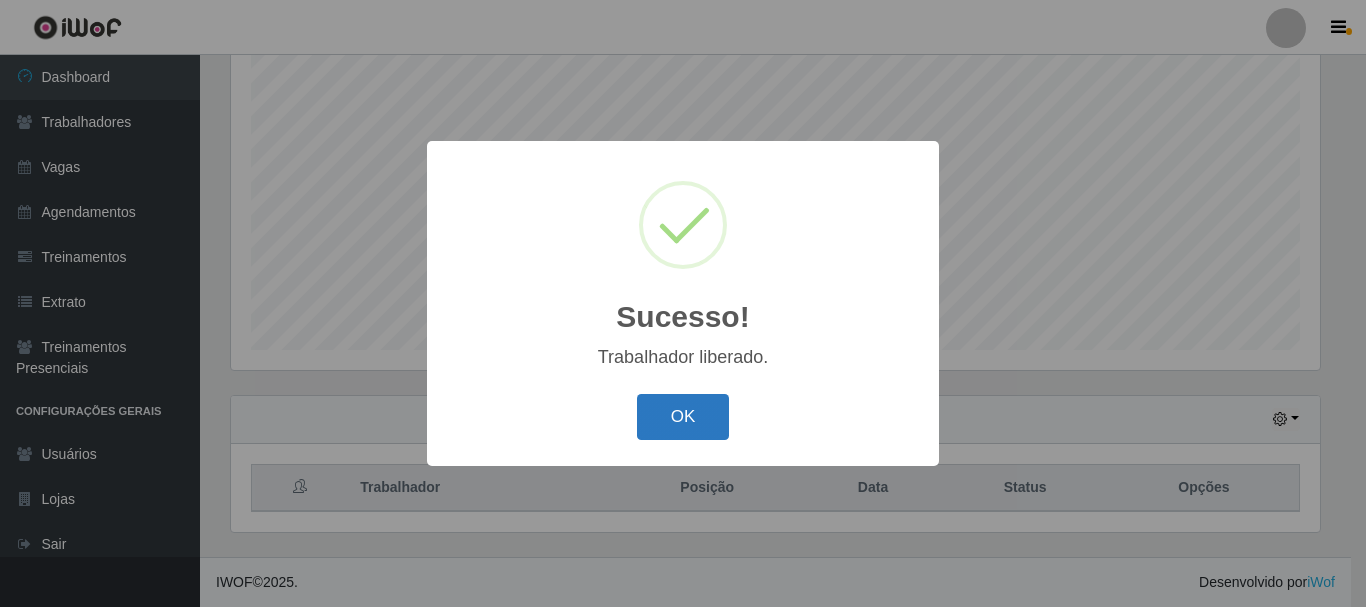 click on "OK" at bounding box center [683, 417] 